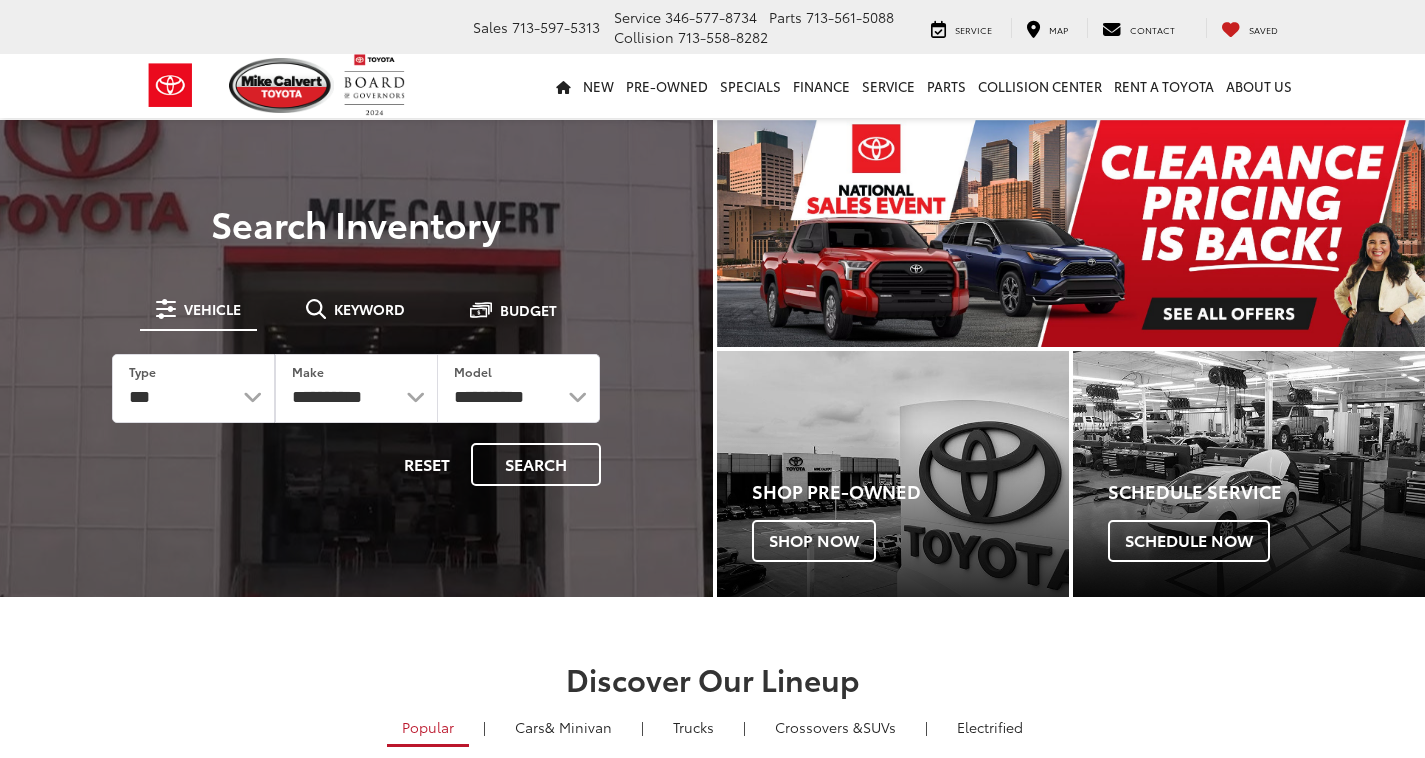 scroll, scrollTop: 0, scrollLeft: 0, axis: both 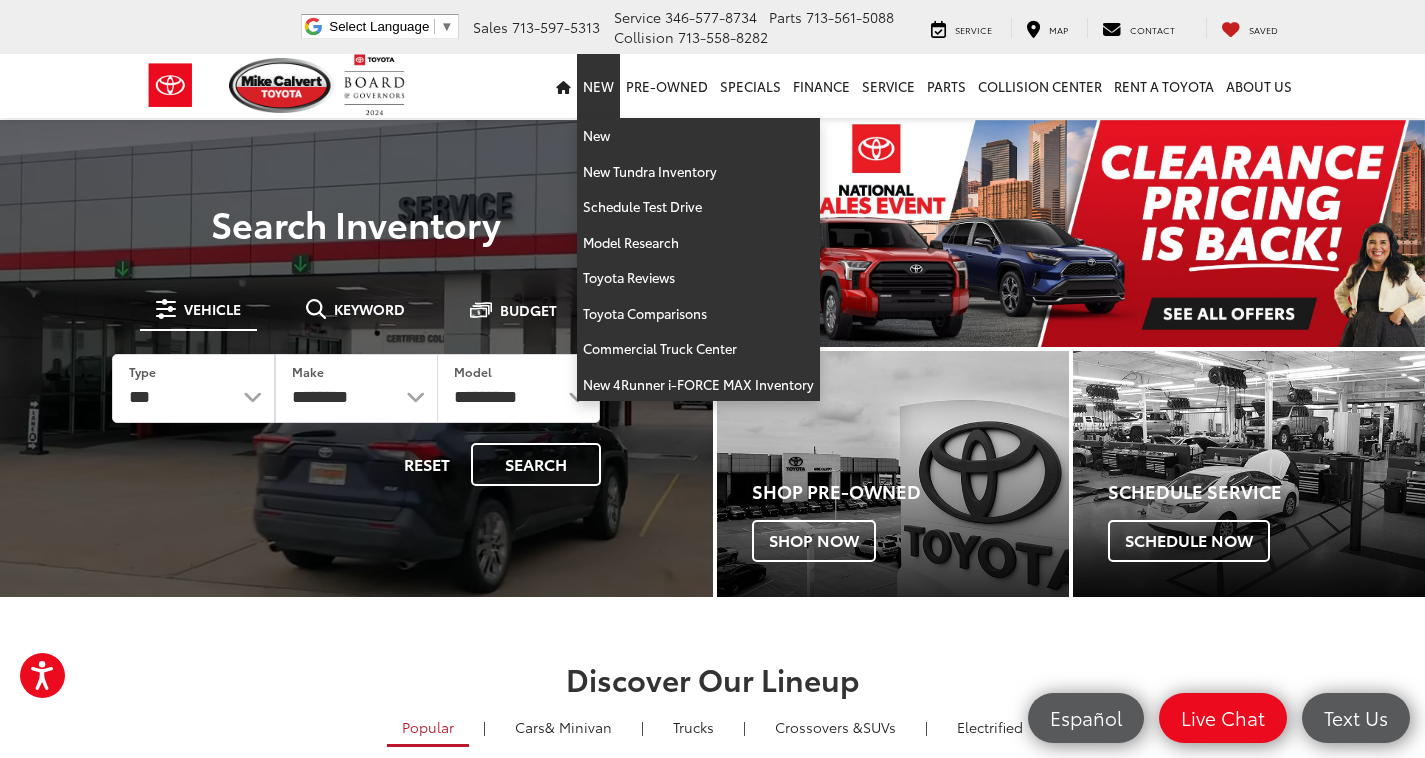click on "New" at bounding box center (598, 86) 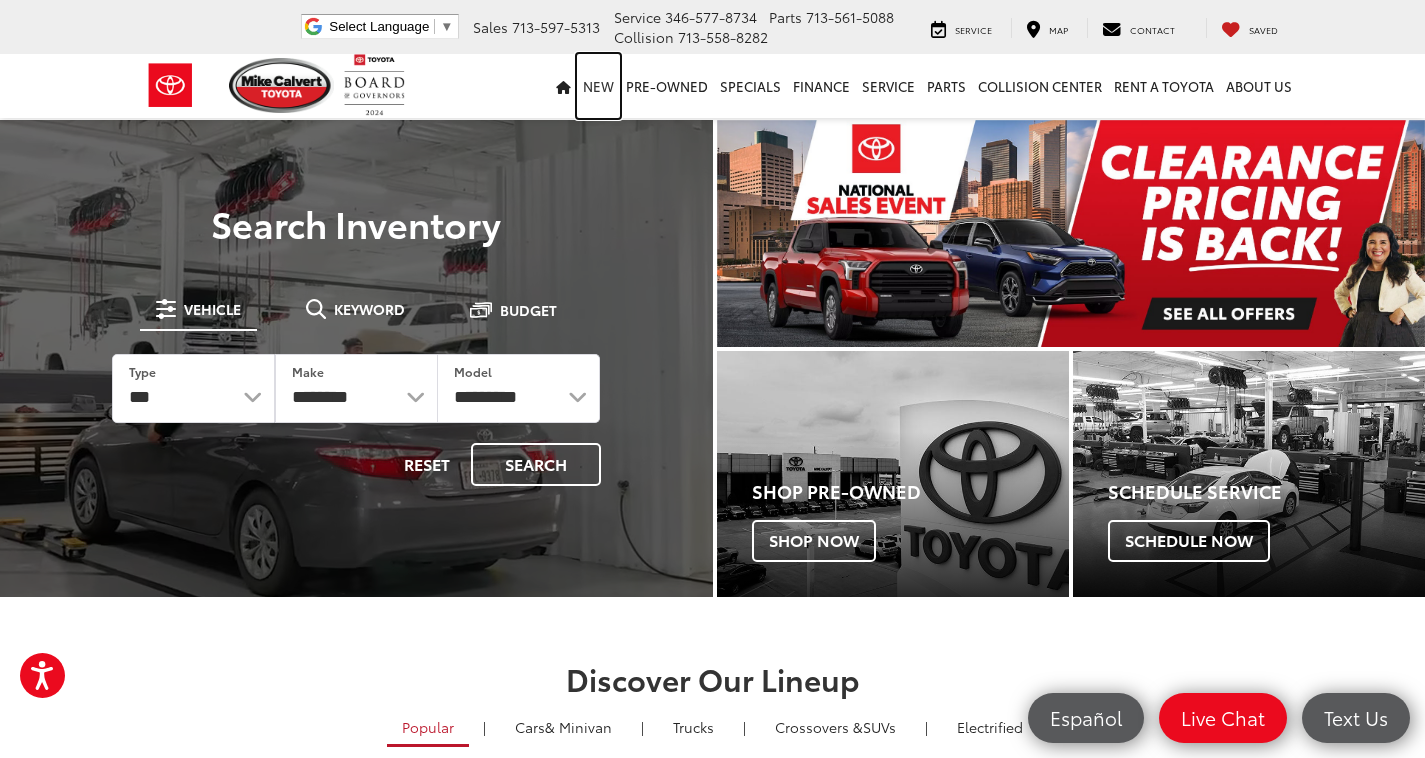 click on "New" at bounding box center [598, 86] 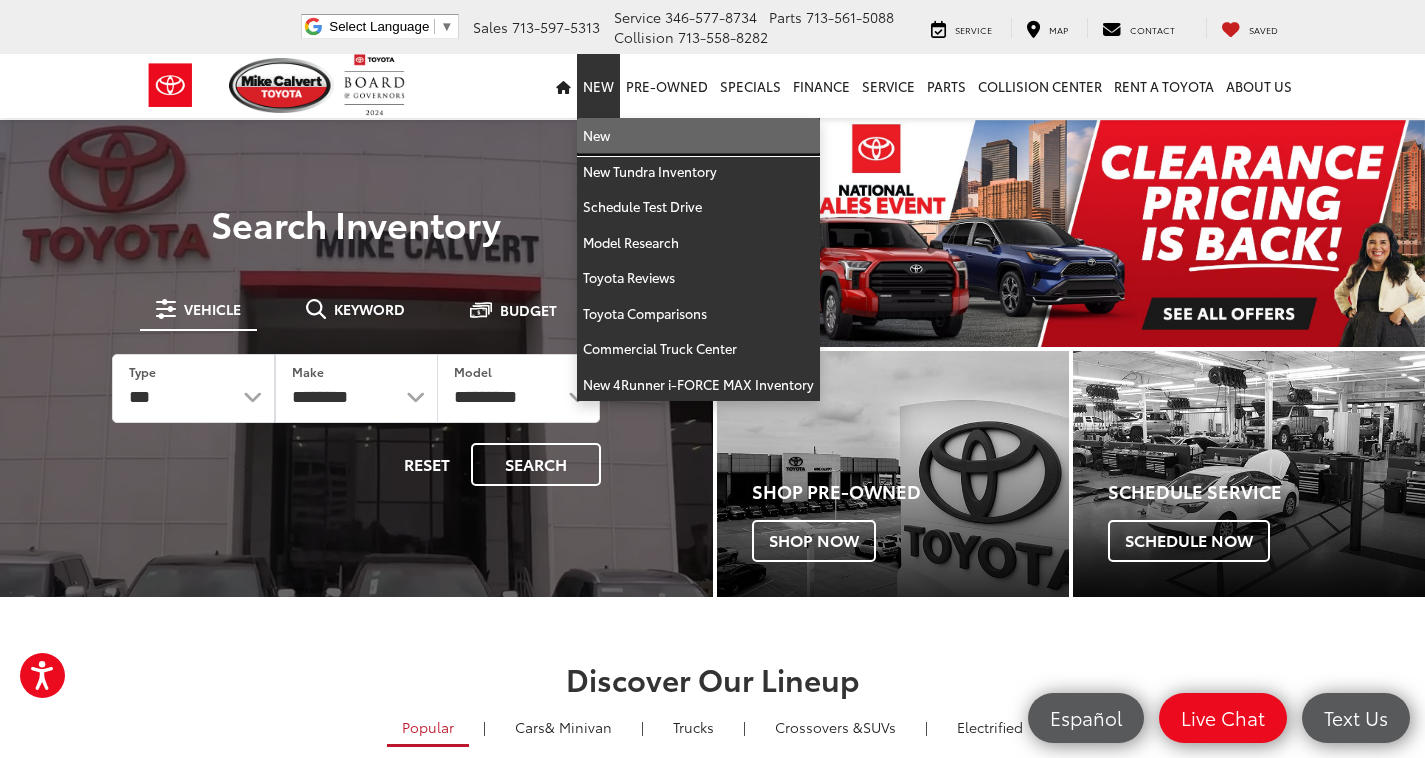 click on "New" at bounding box center [698, 136] 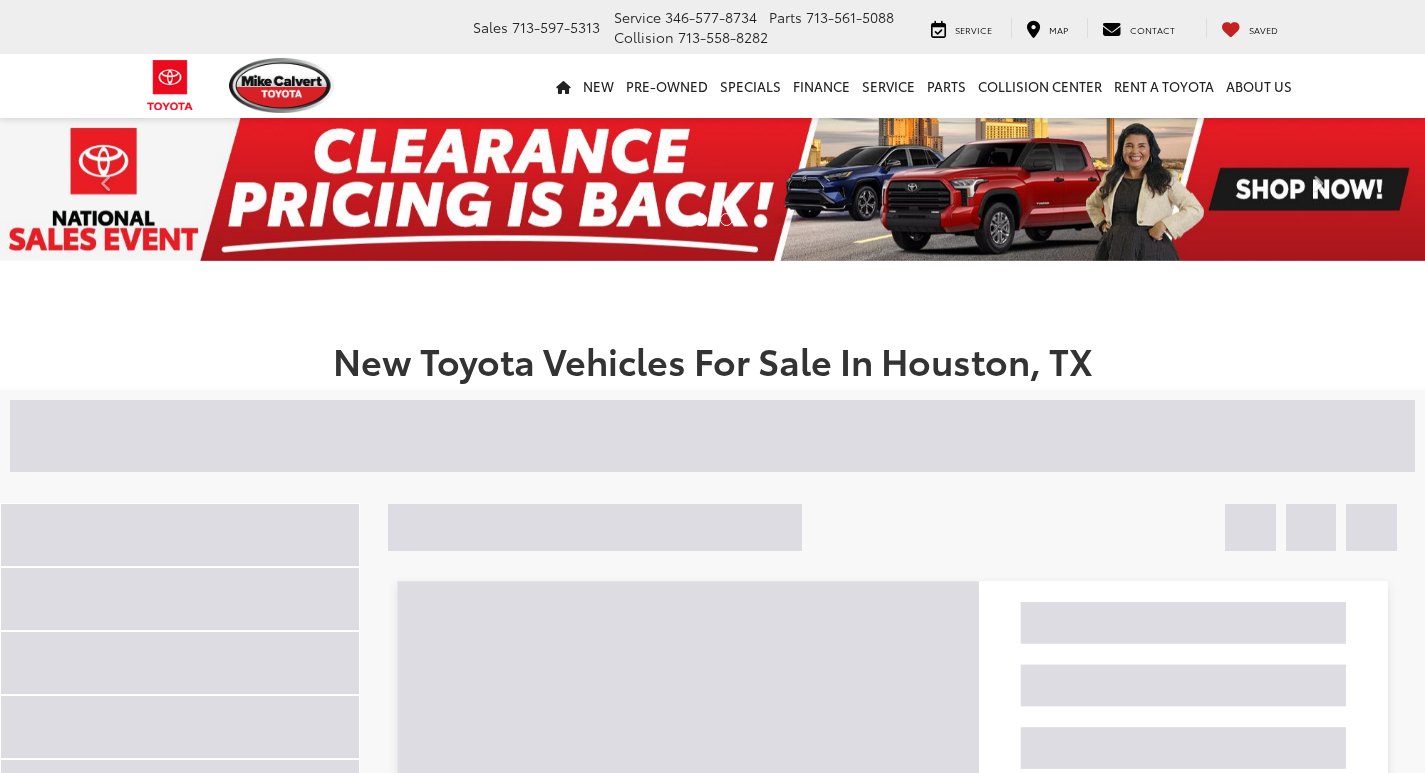 scroll, scrollTop: 0, scrollLeft: 0, axis: both 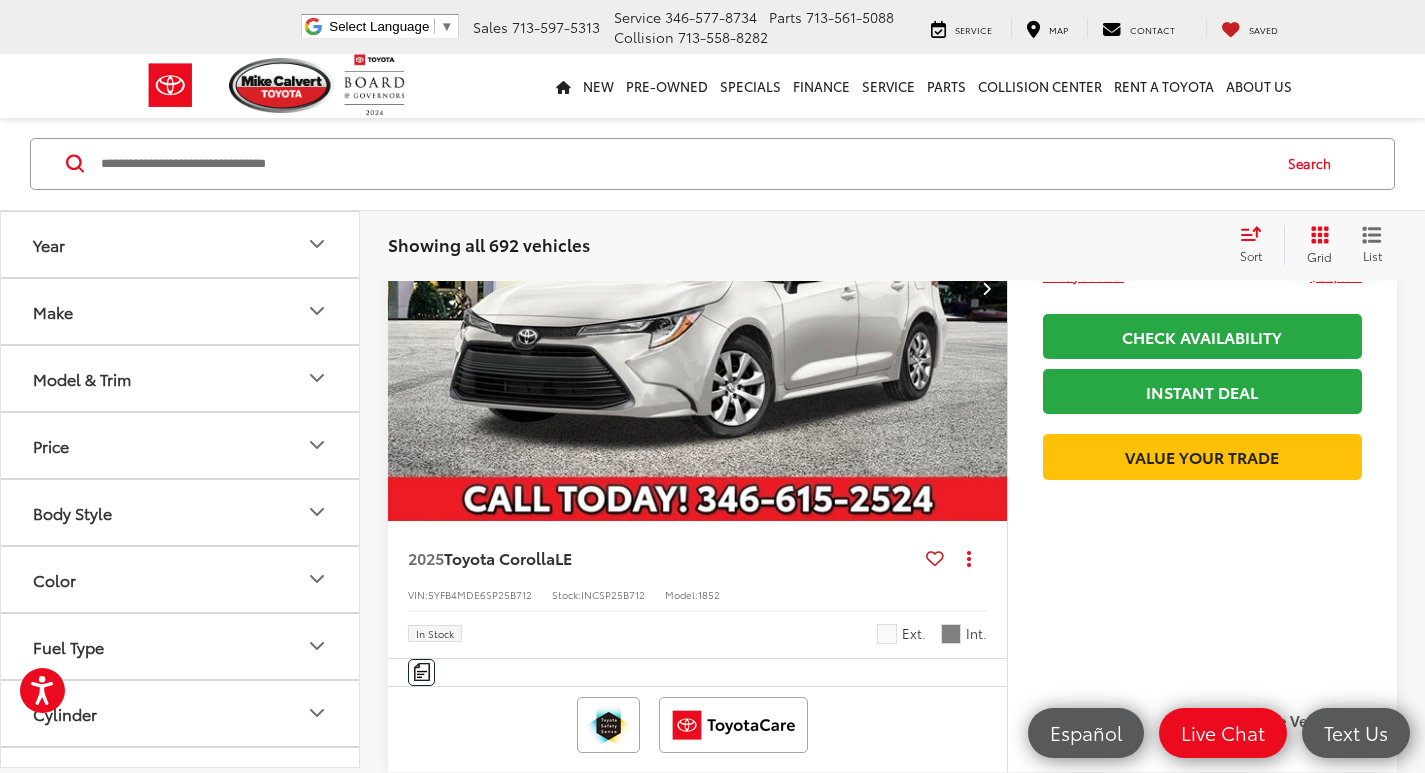 click 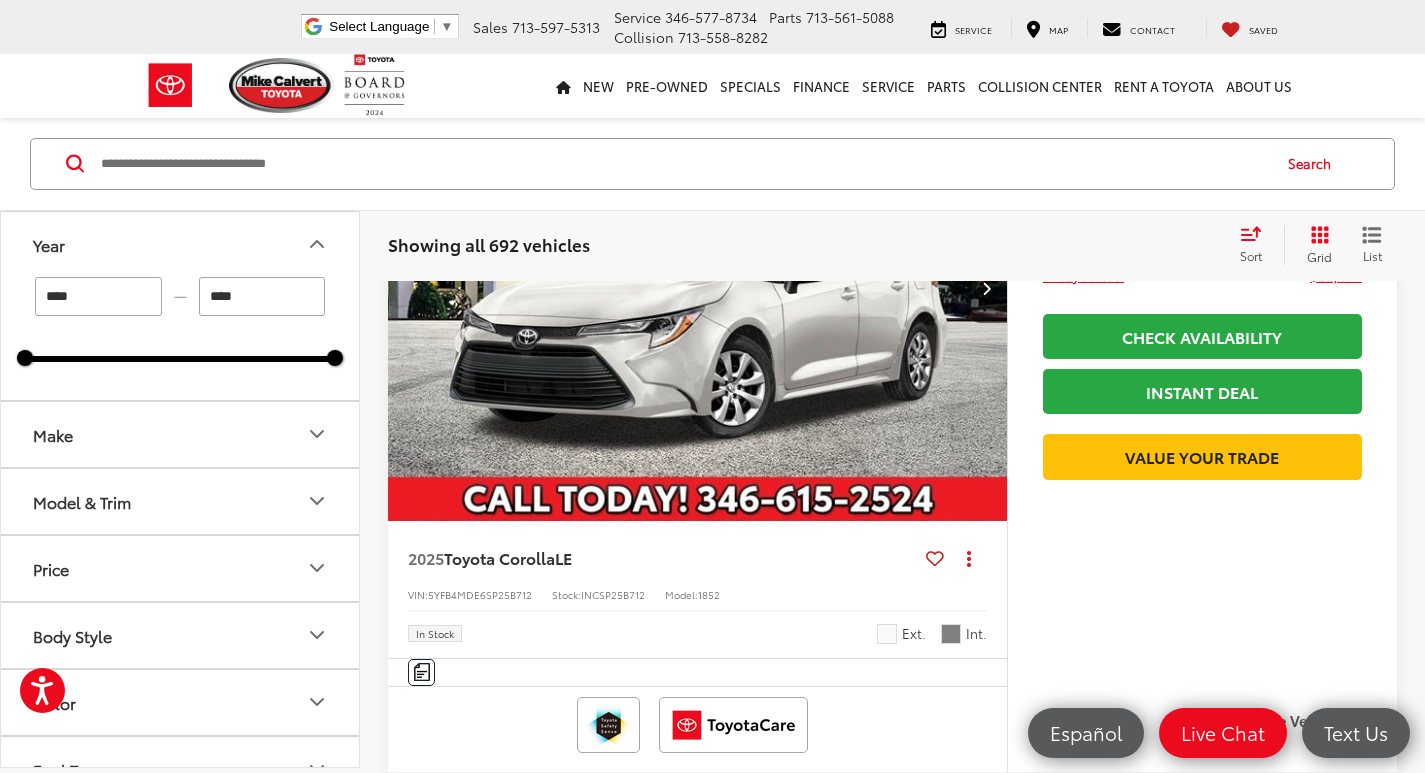click 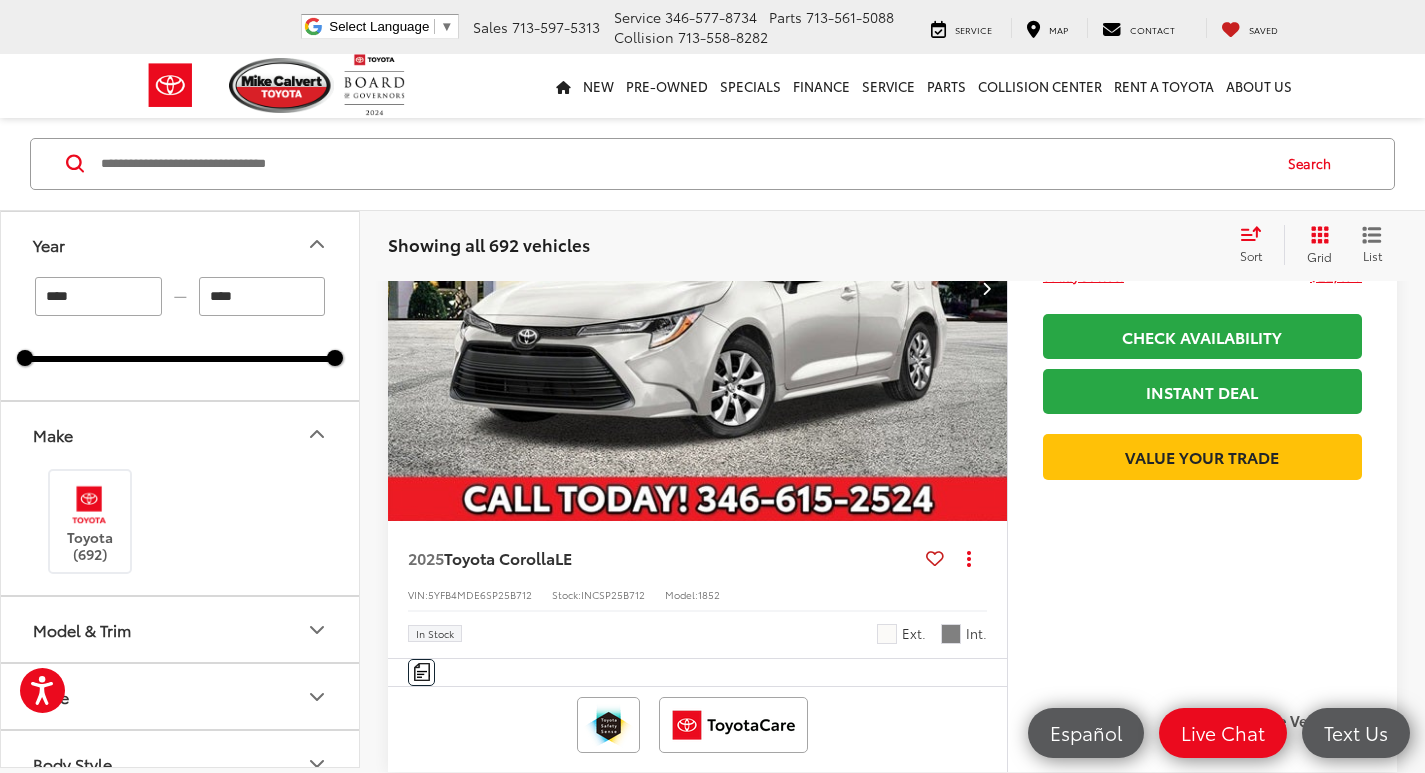 click 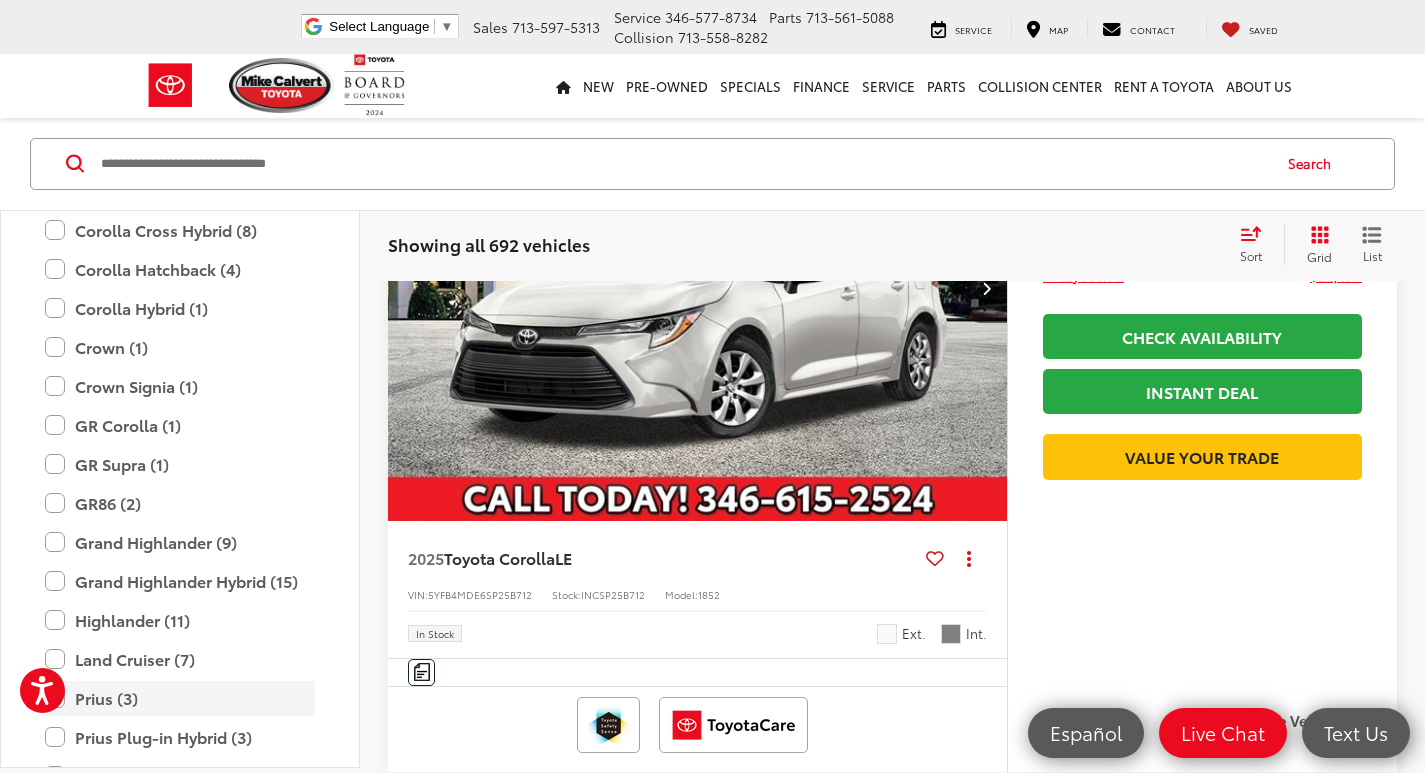 scroll, scrollTop: 900, scrollLeft: 0, axis: vertical 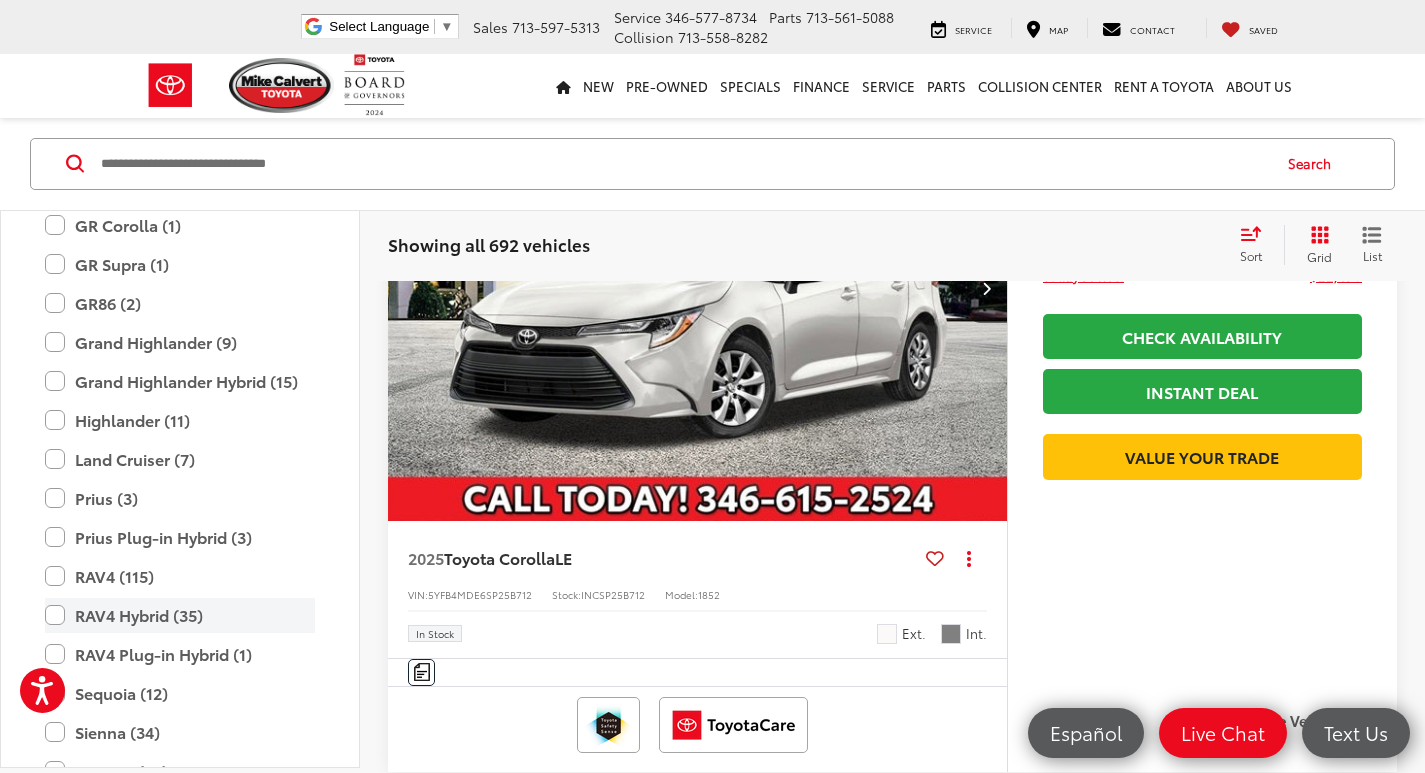 click on "RAV4 Hybrid (35)" at bounding box center (180, 615) 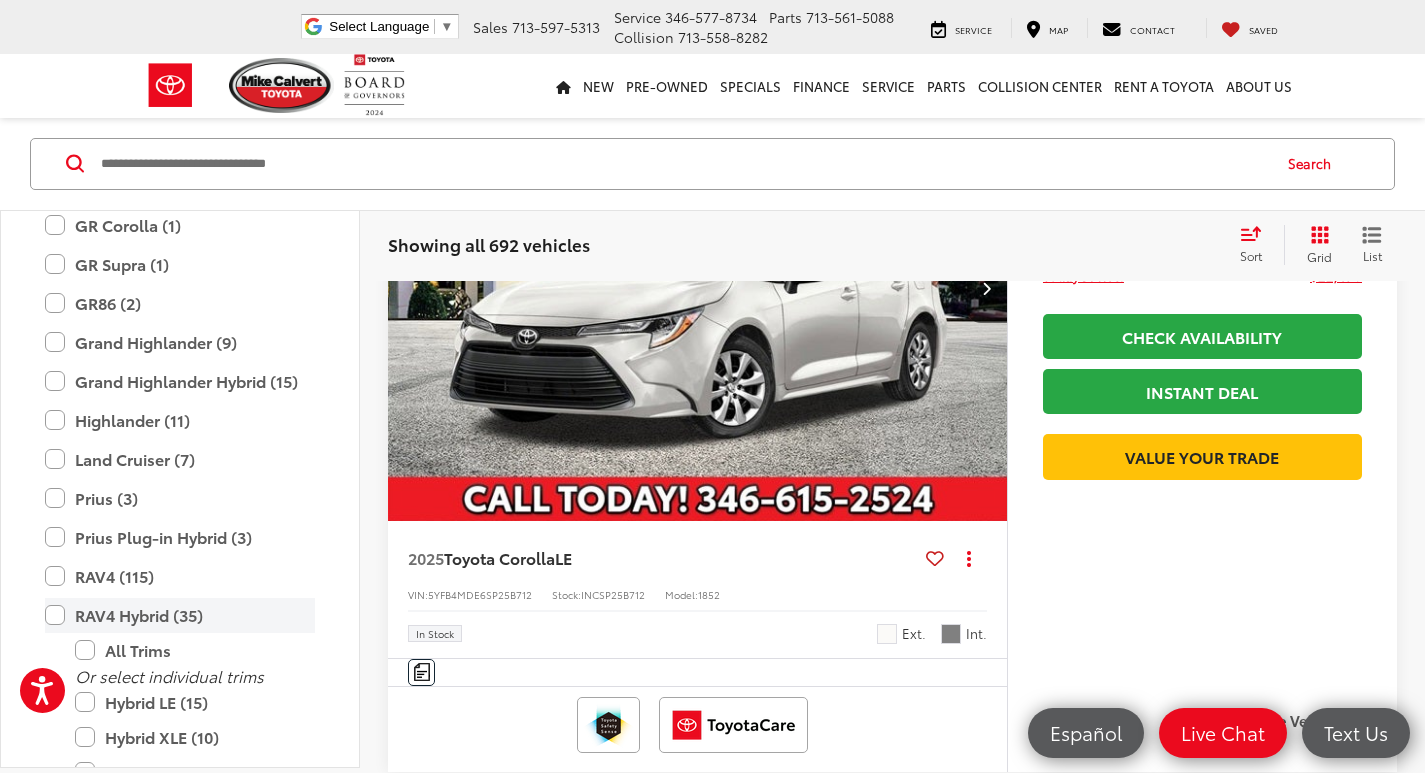 type on "****" 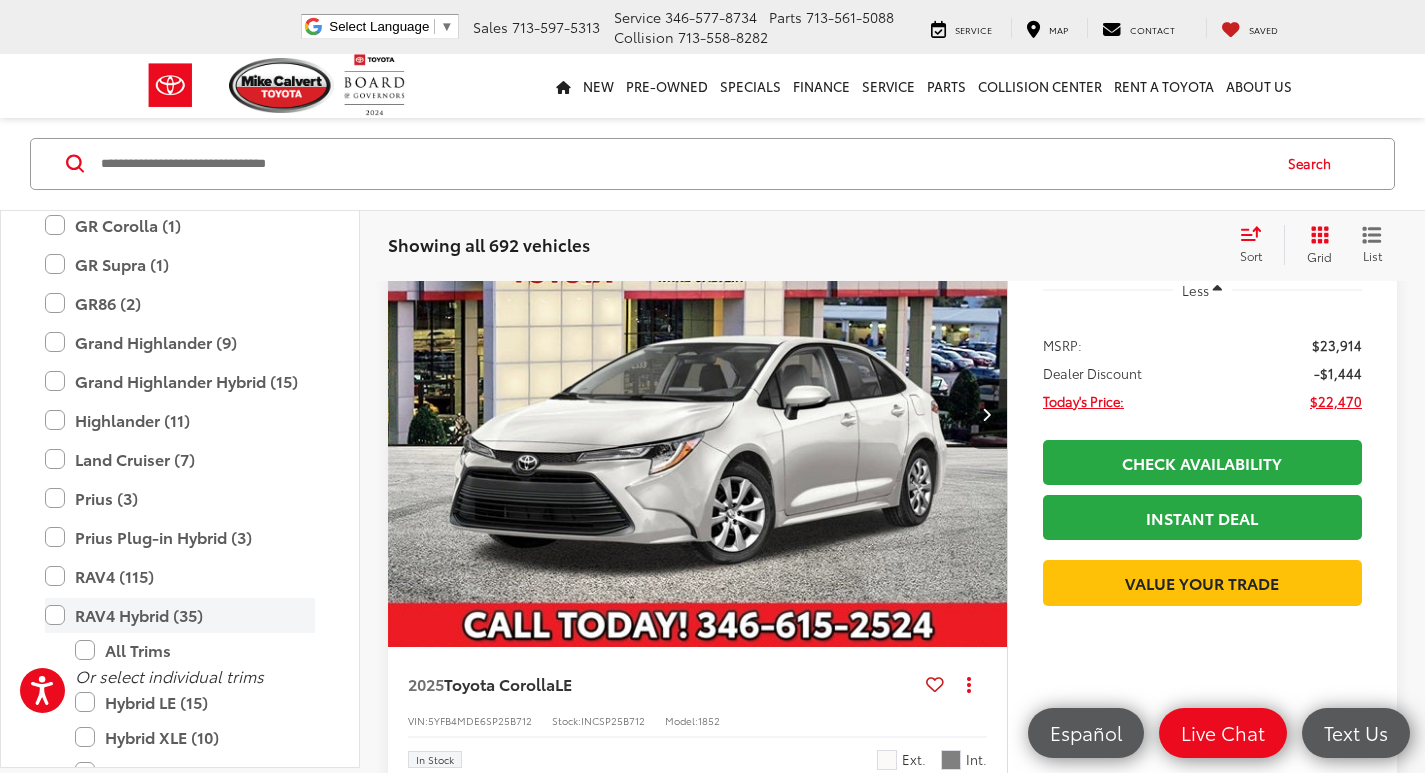 scroll, scrollTop: 272, scrollLeft: 0, axis: vertical 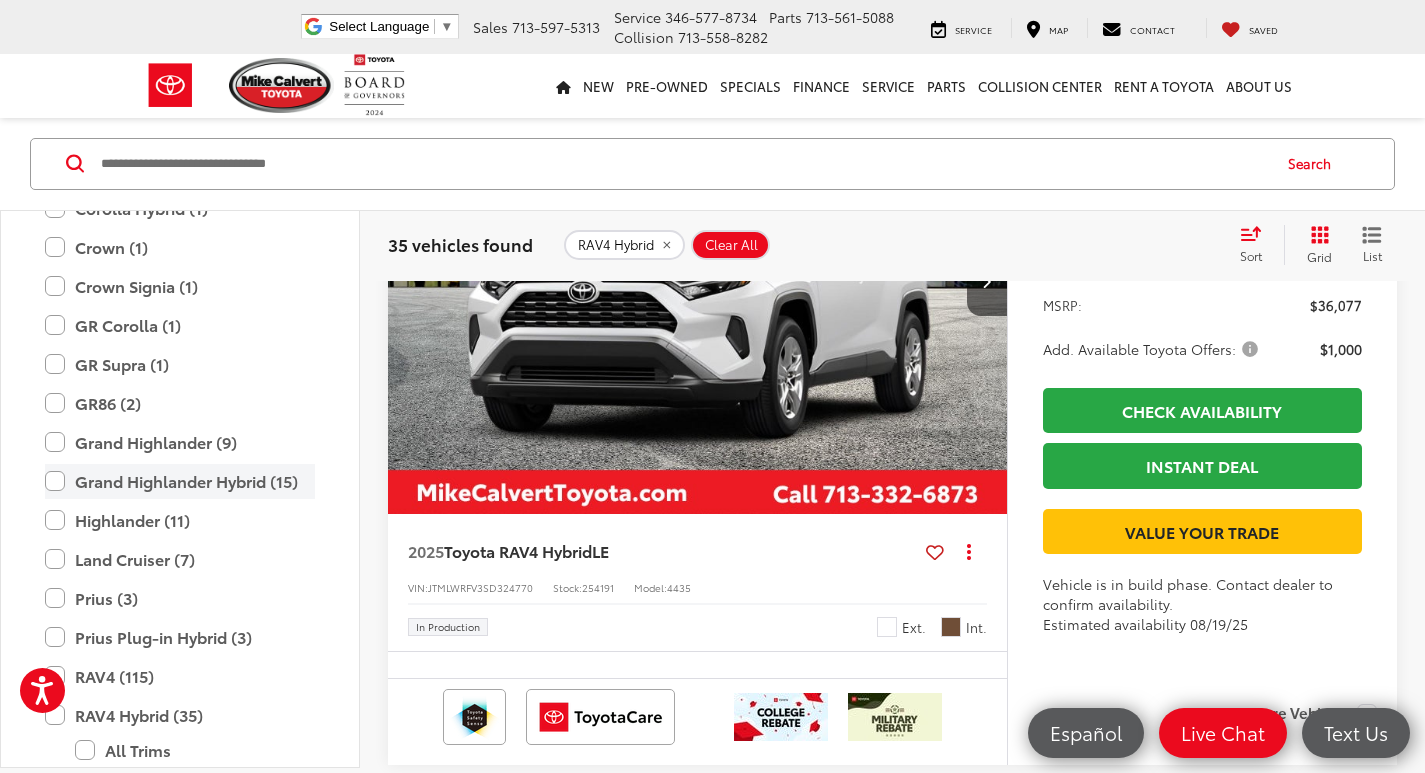 click on "Grand Highlander Hybrid (15)" at bounding box center [180, 481] 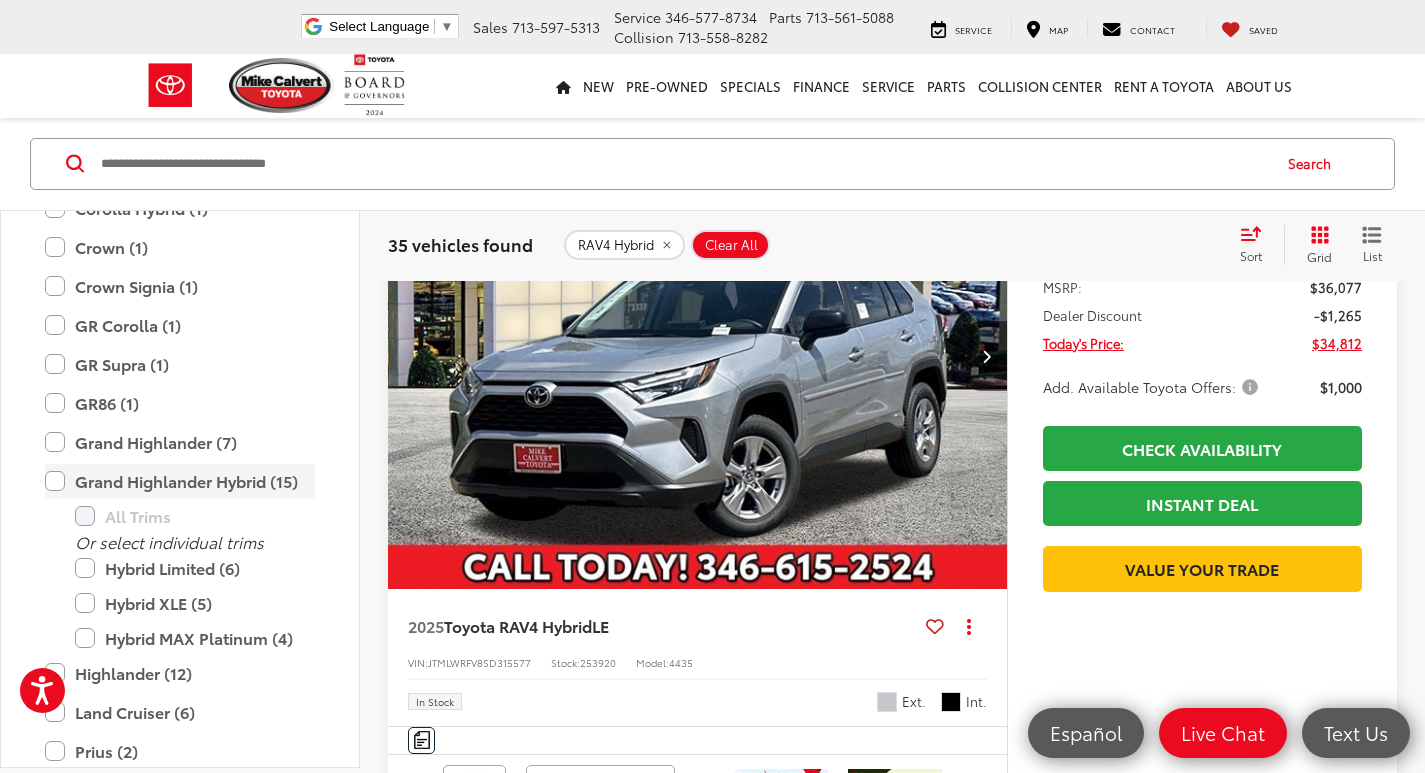 scroll, scrollTop: 272, scrollLeft: 0, axis: vertical 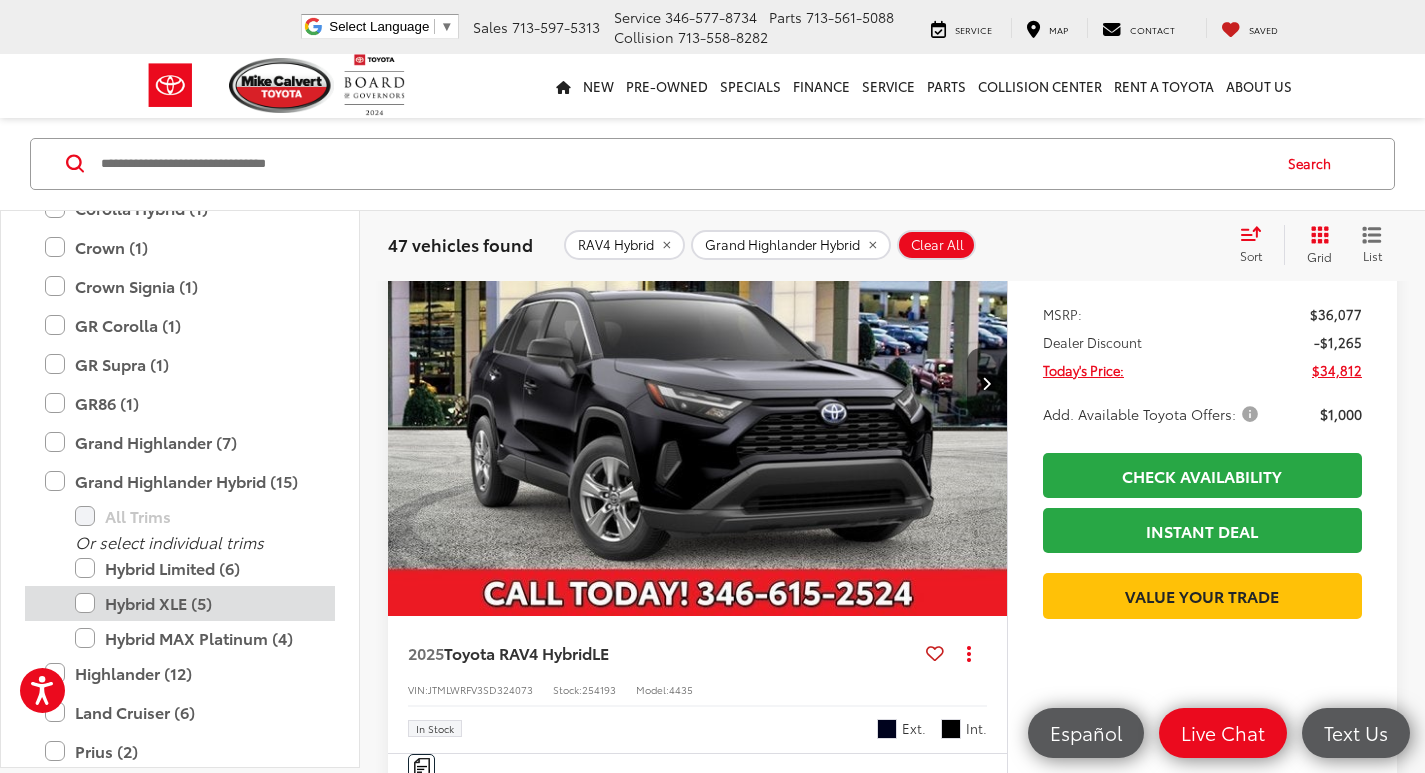 click on "Hybrid XLE (5)" at bounding box center [195, 603] 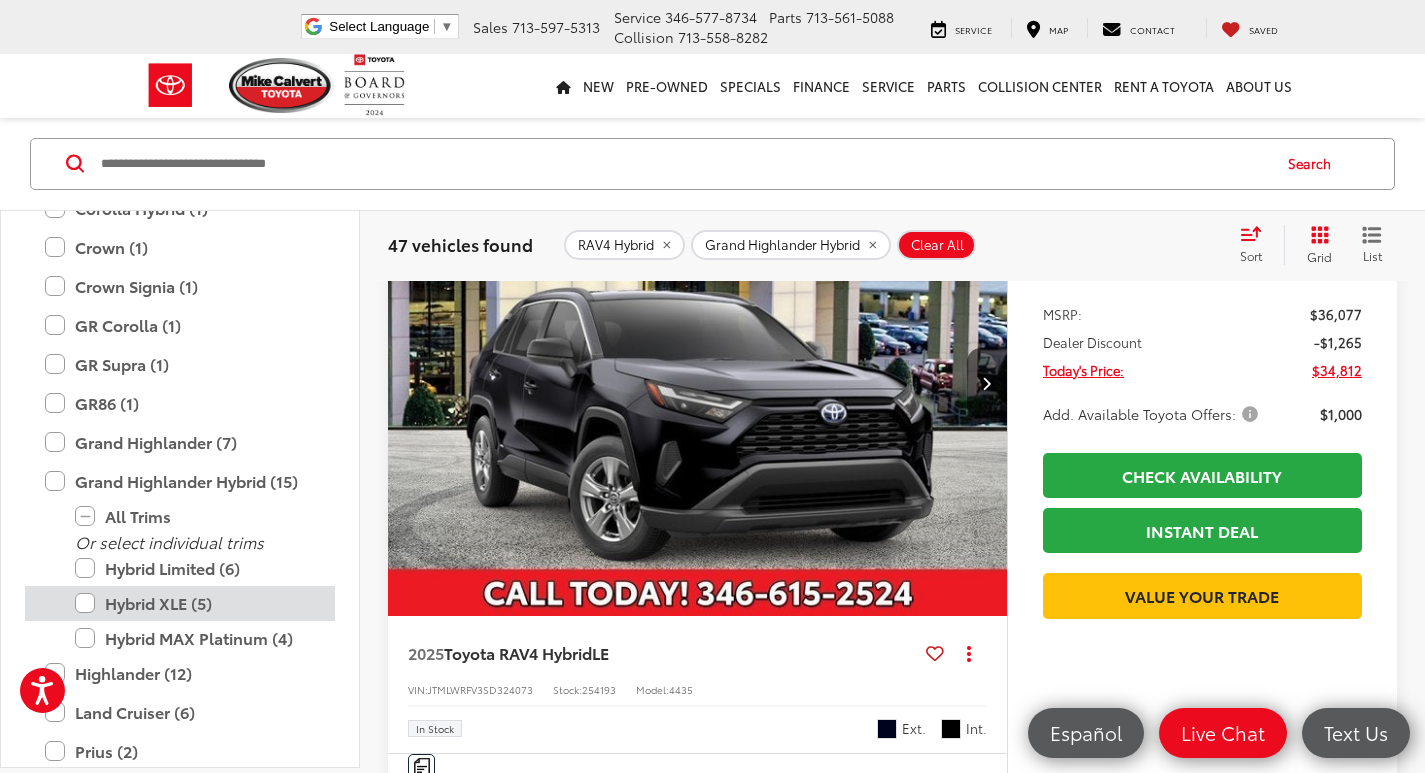 scroll, scrollTop: 272, scrollLeft: 0, axis: vertical 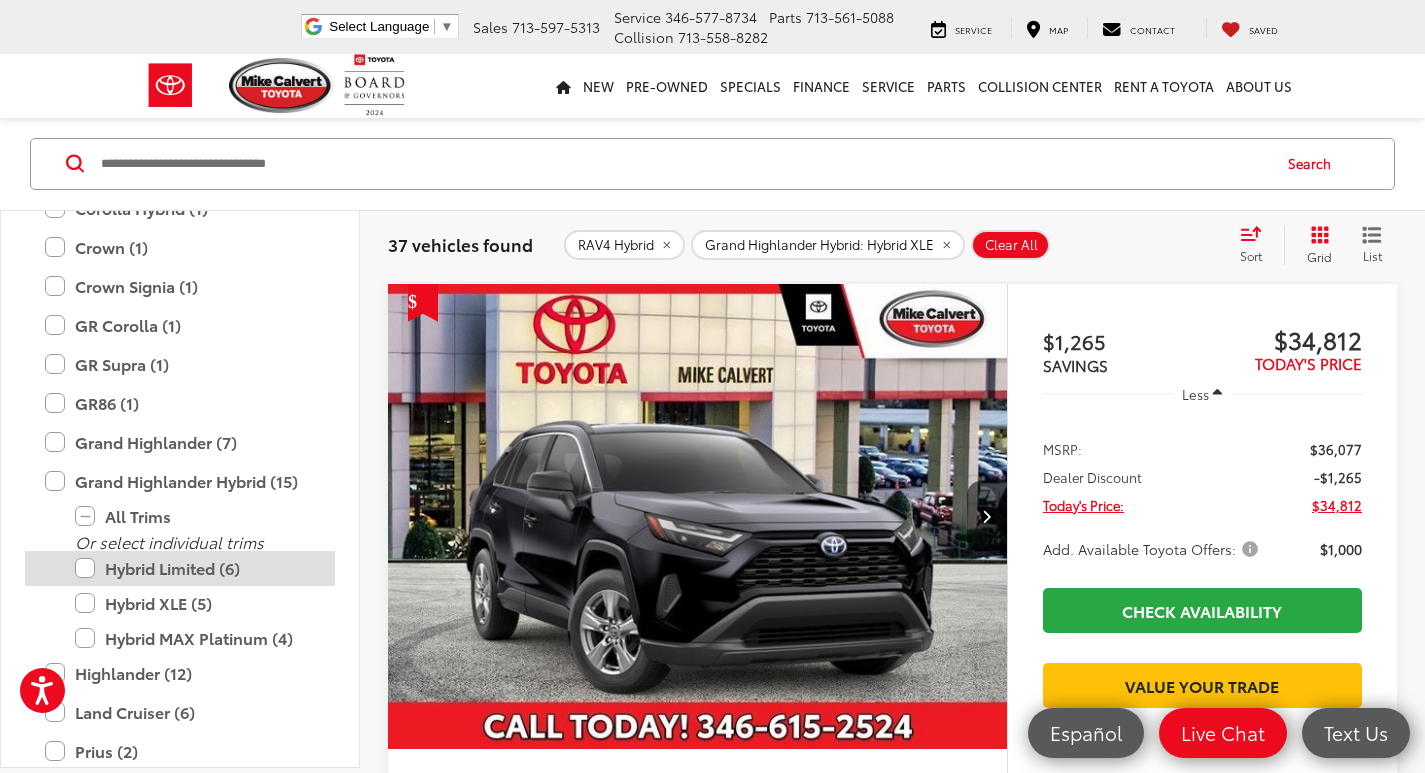 click on "Hybrid Limited (6)" at bounding box center [195, 568] 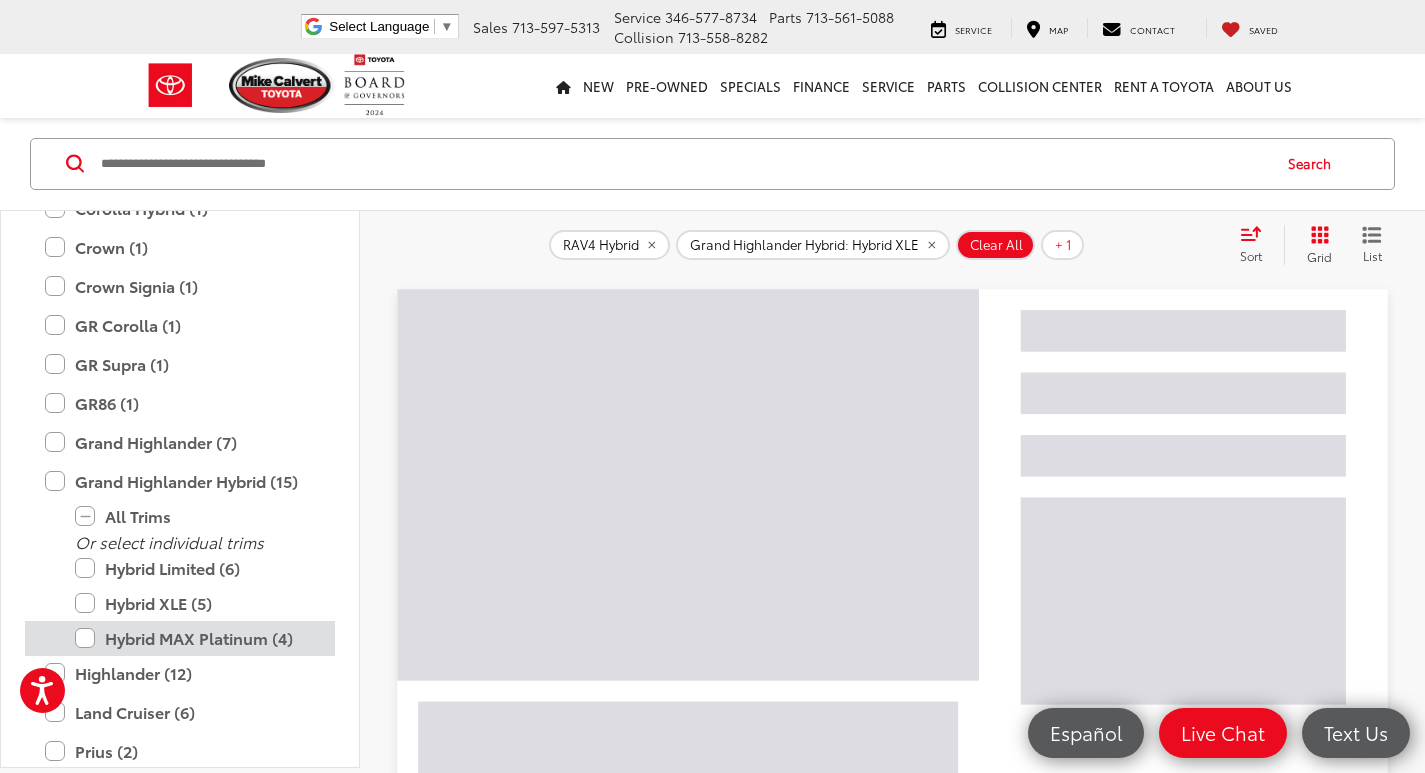 click on "Hybrid MAX Platinum (4)" at bounding box center [195, 638] 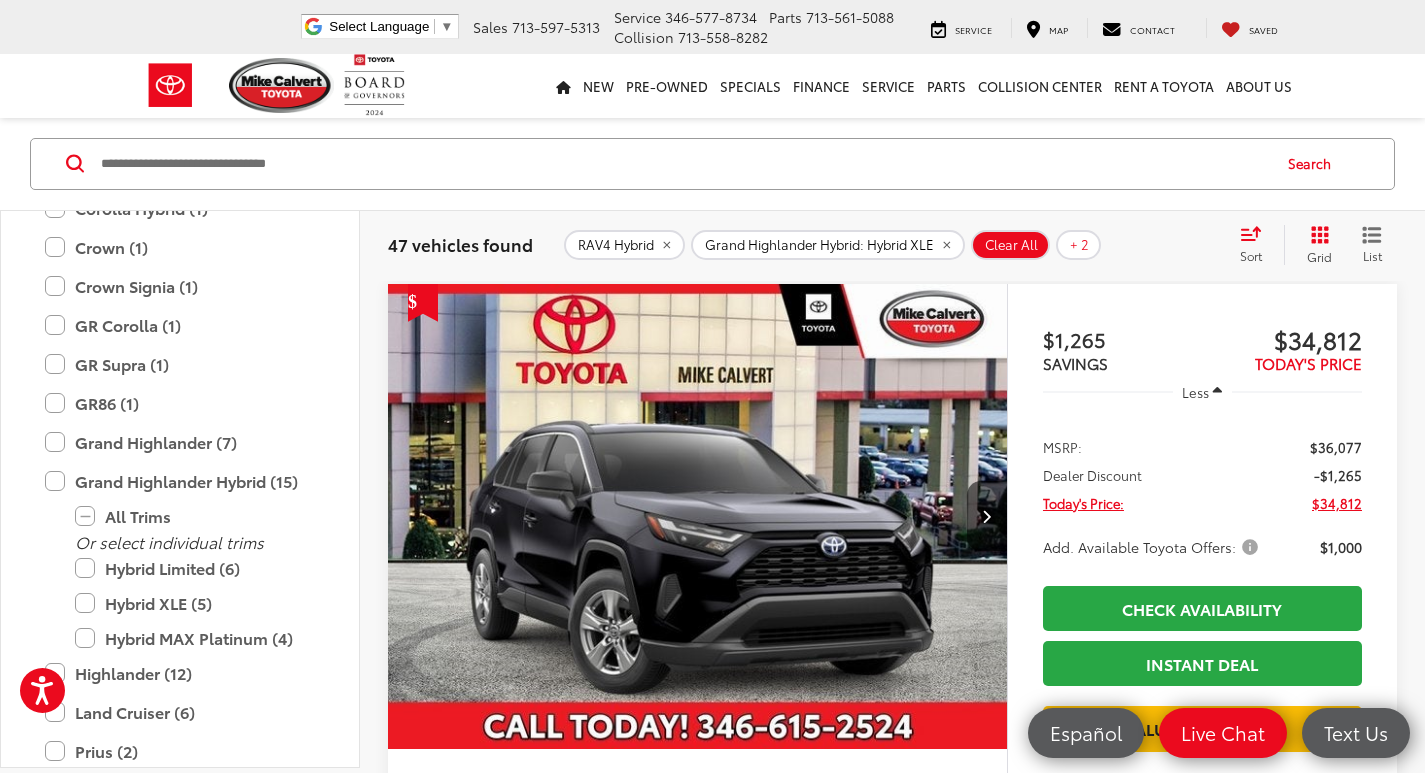 click on "RAV4 Hybrid" 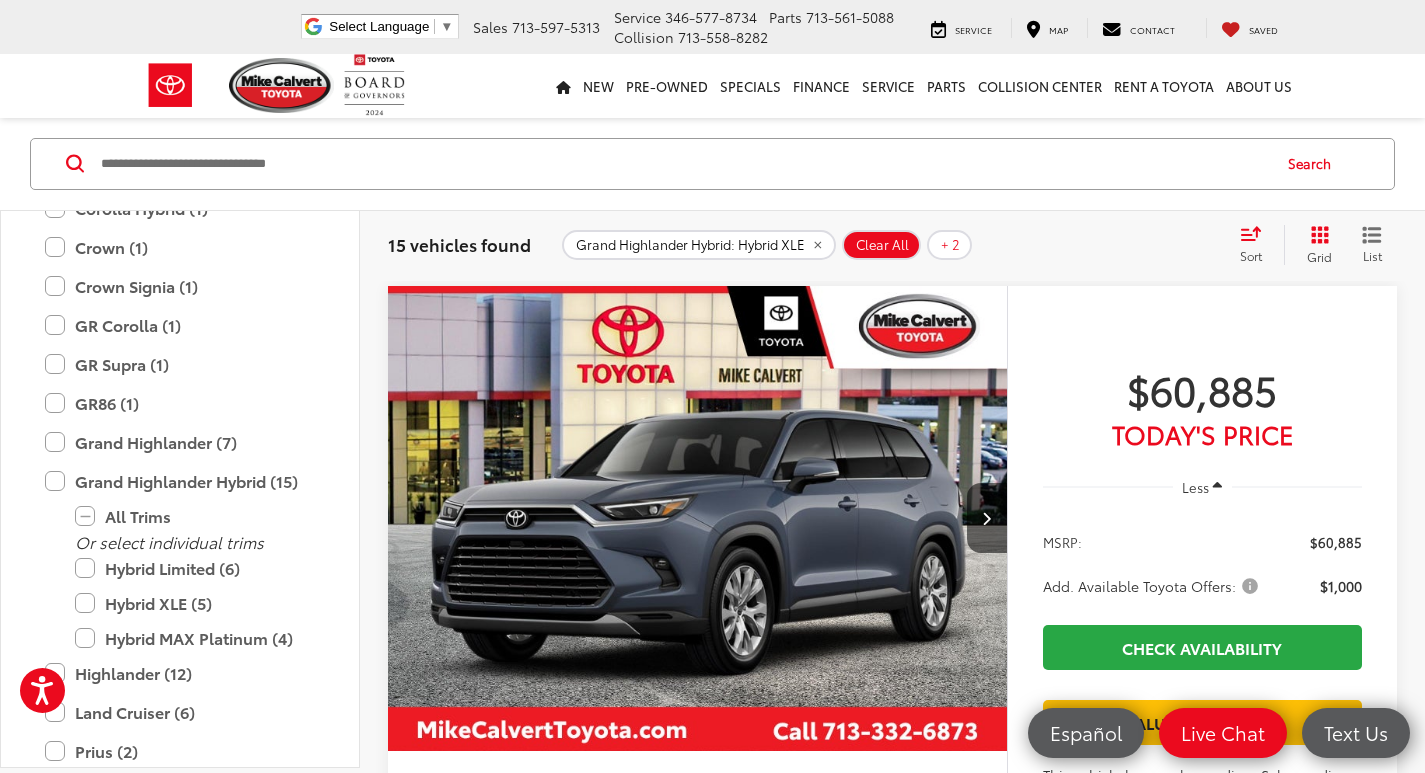 scroll, scrollTop: 7107, scrollLeft: 0, axis: vertical 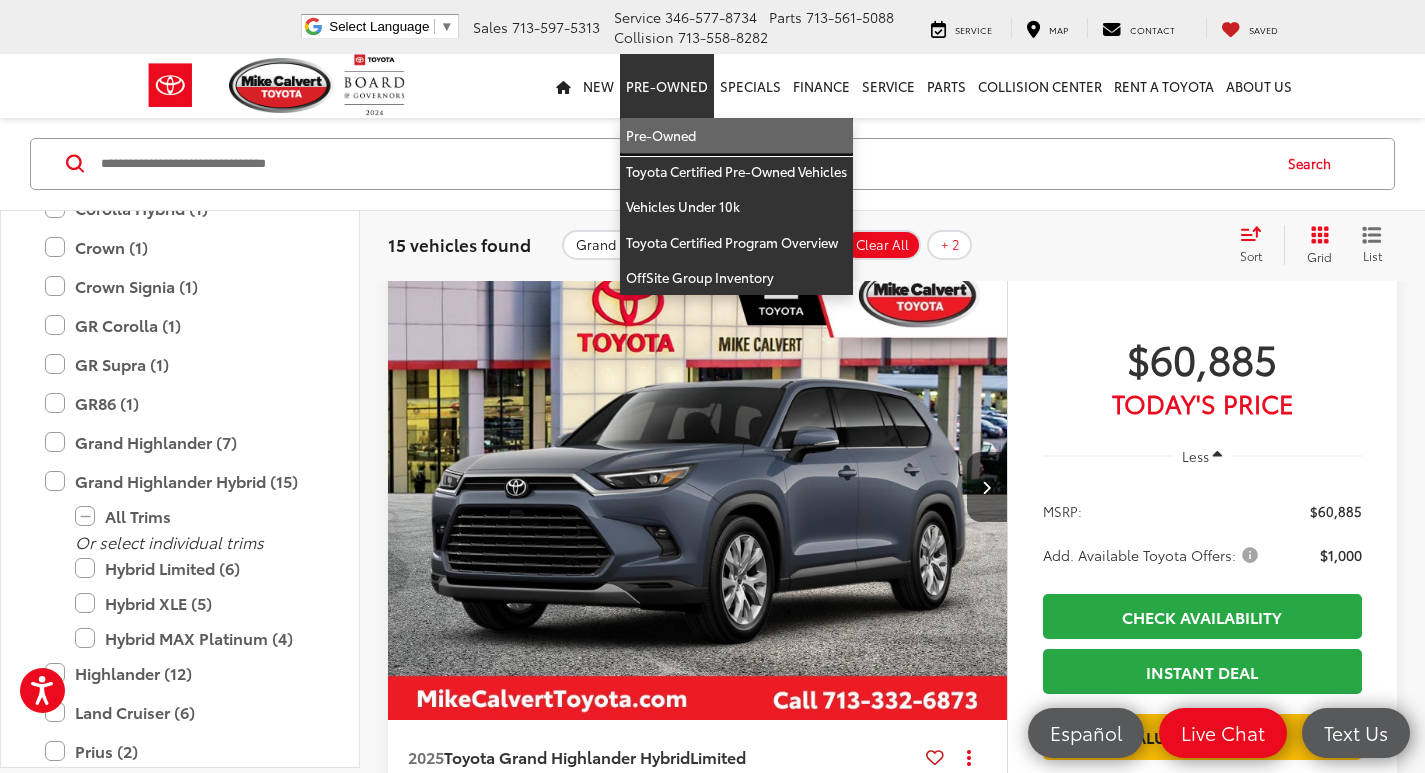 click on "Pre-Owned" at bounding box center (736, 136) 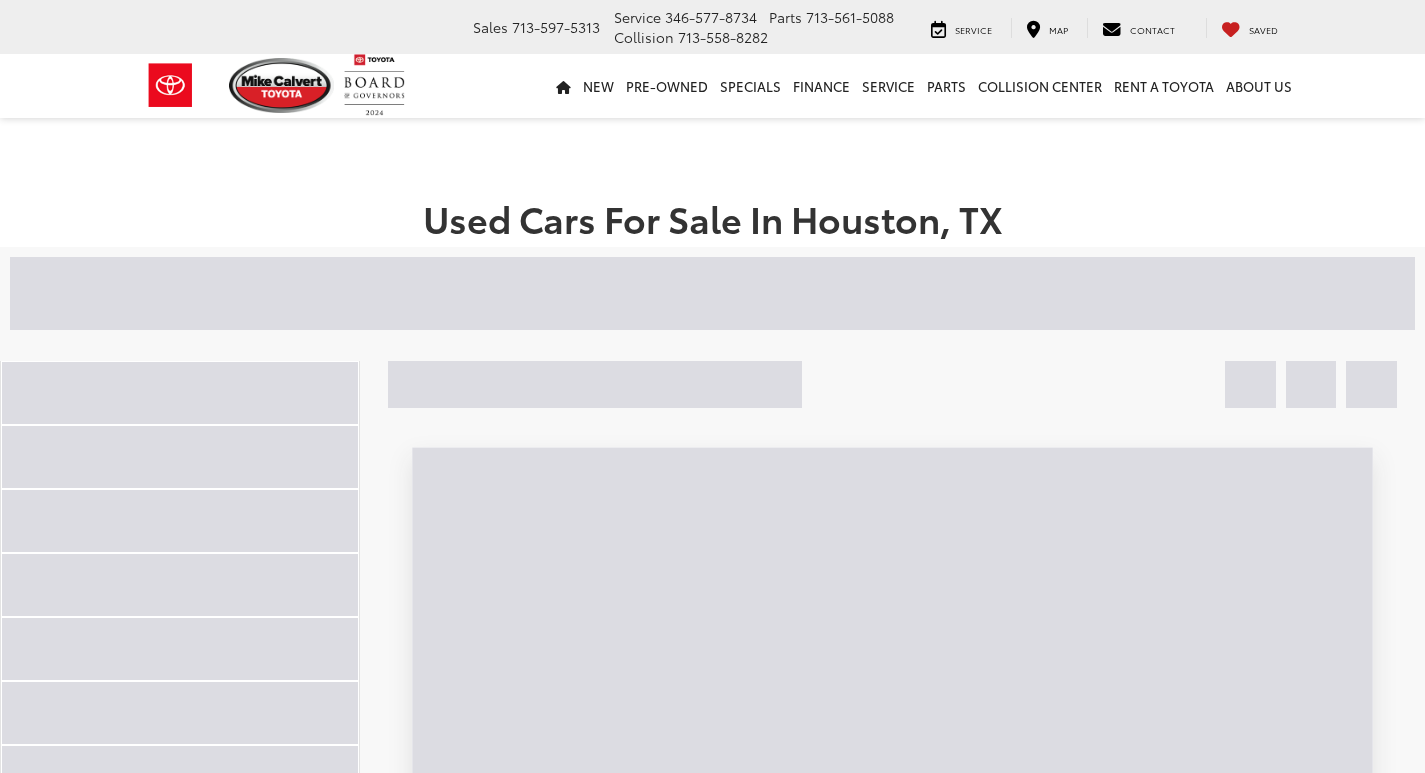 scroll, scrollTop: 0, scrollLeft: 0, axis: both 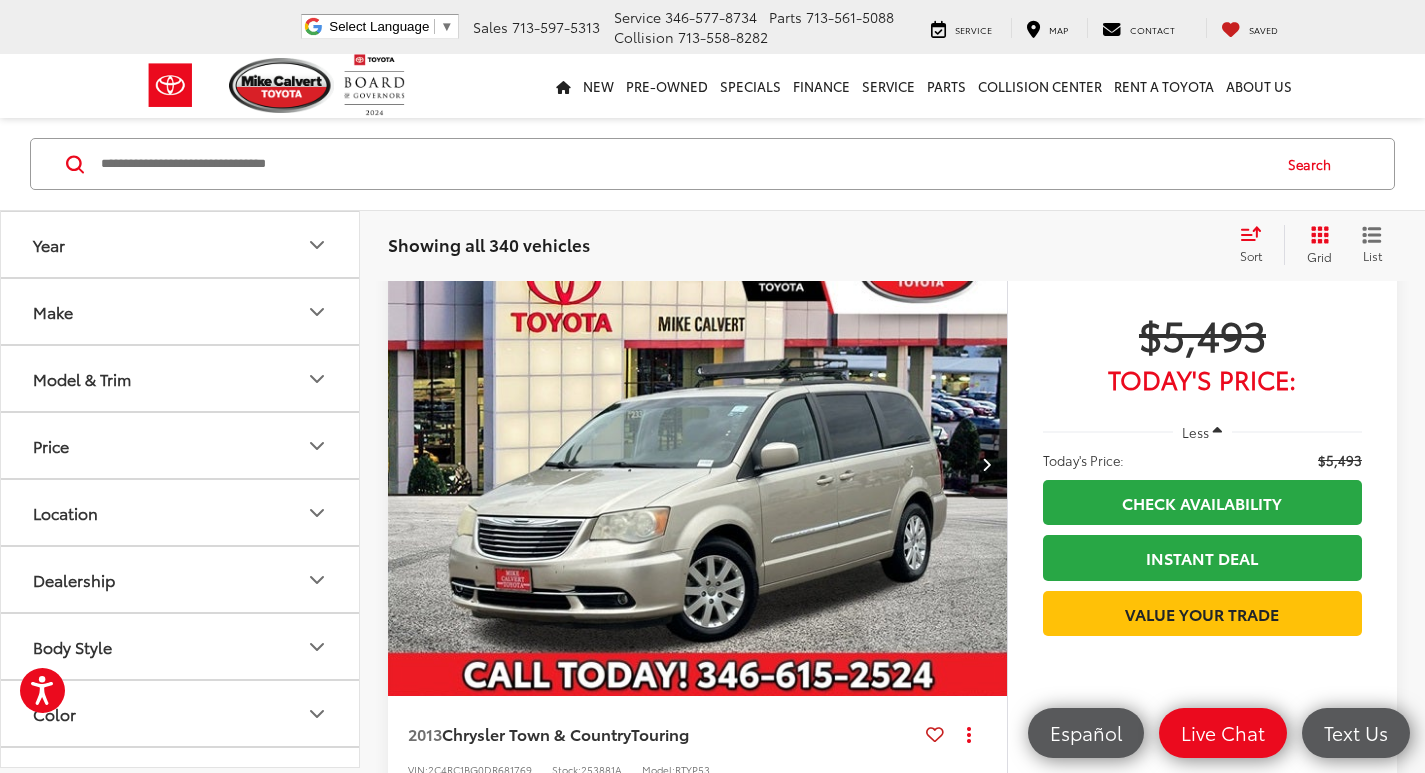 click 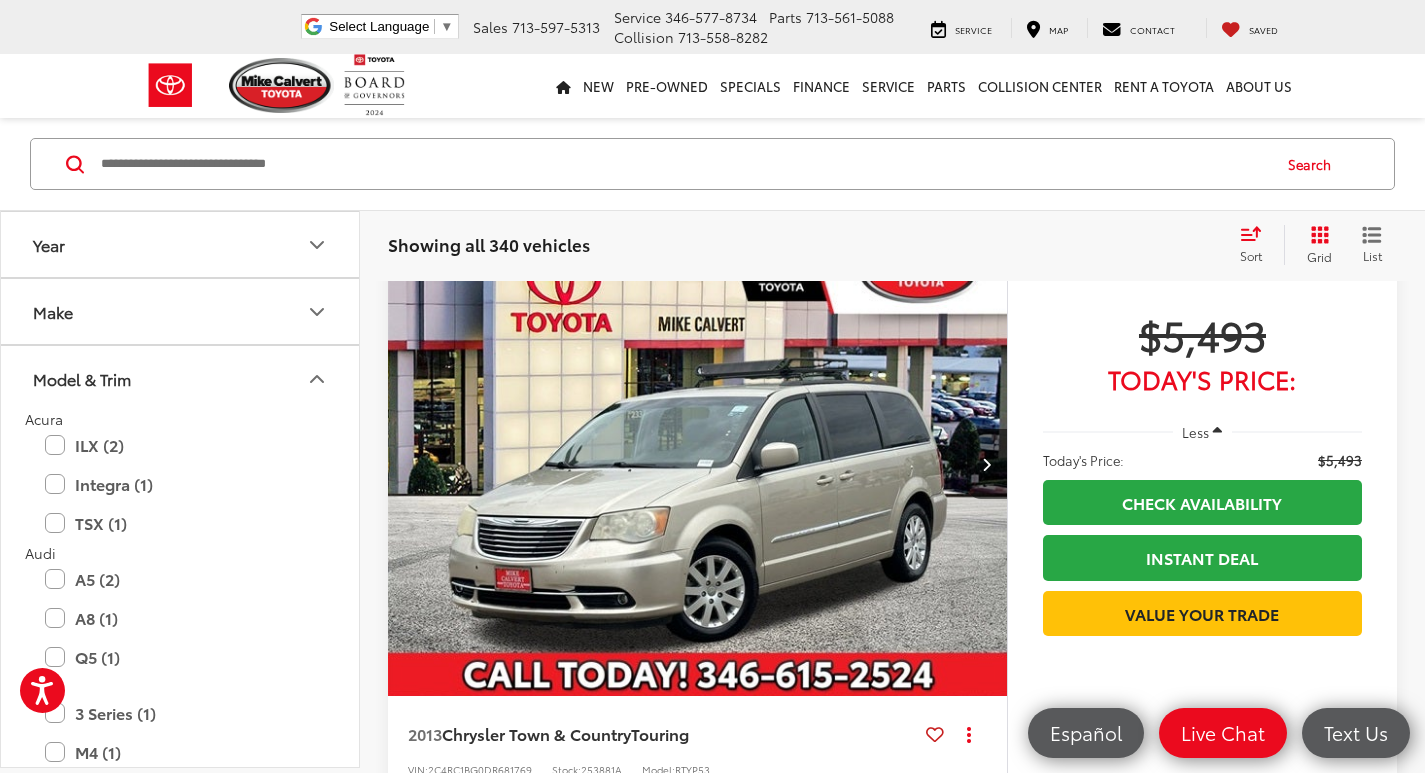 click 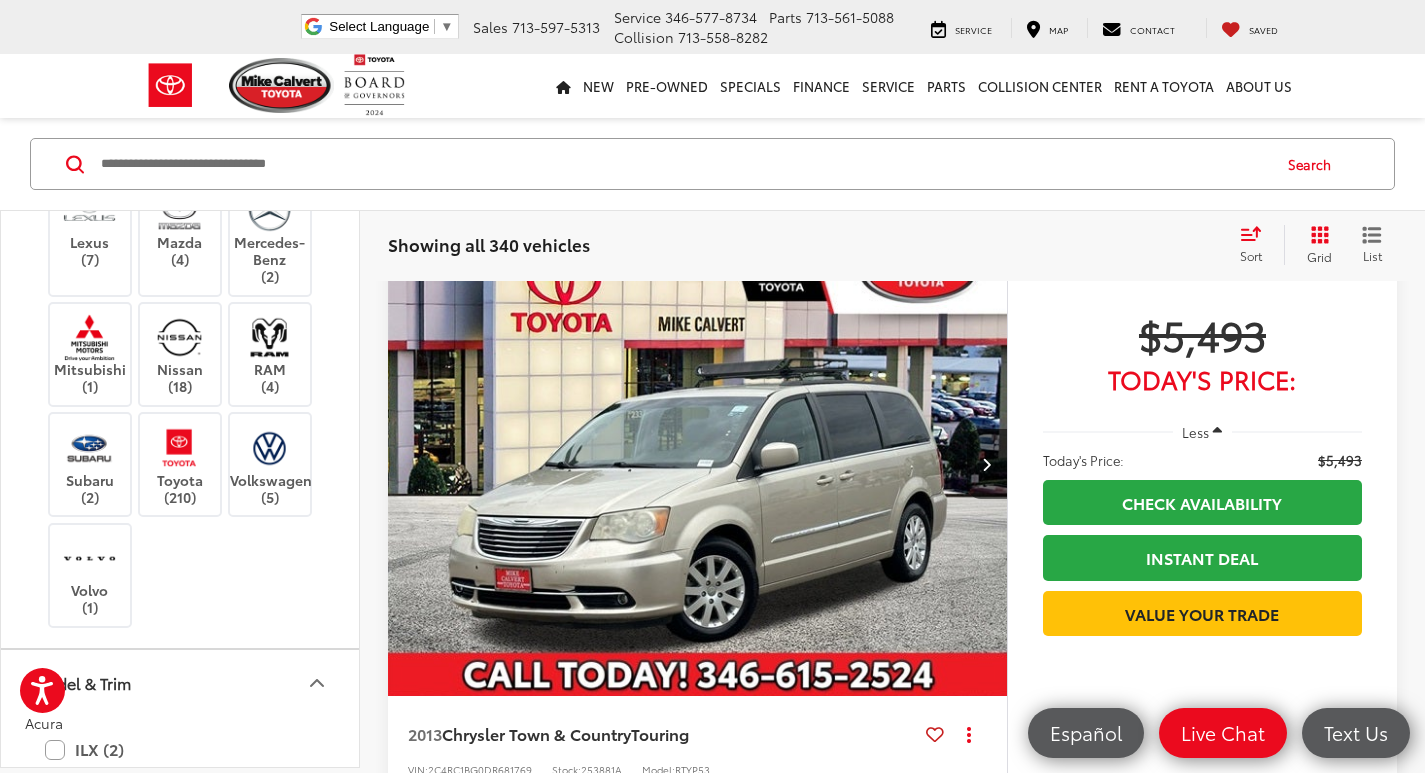 scroll, scrollTop: 736, scrollLeft: 0, axis: vertical 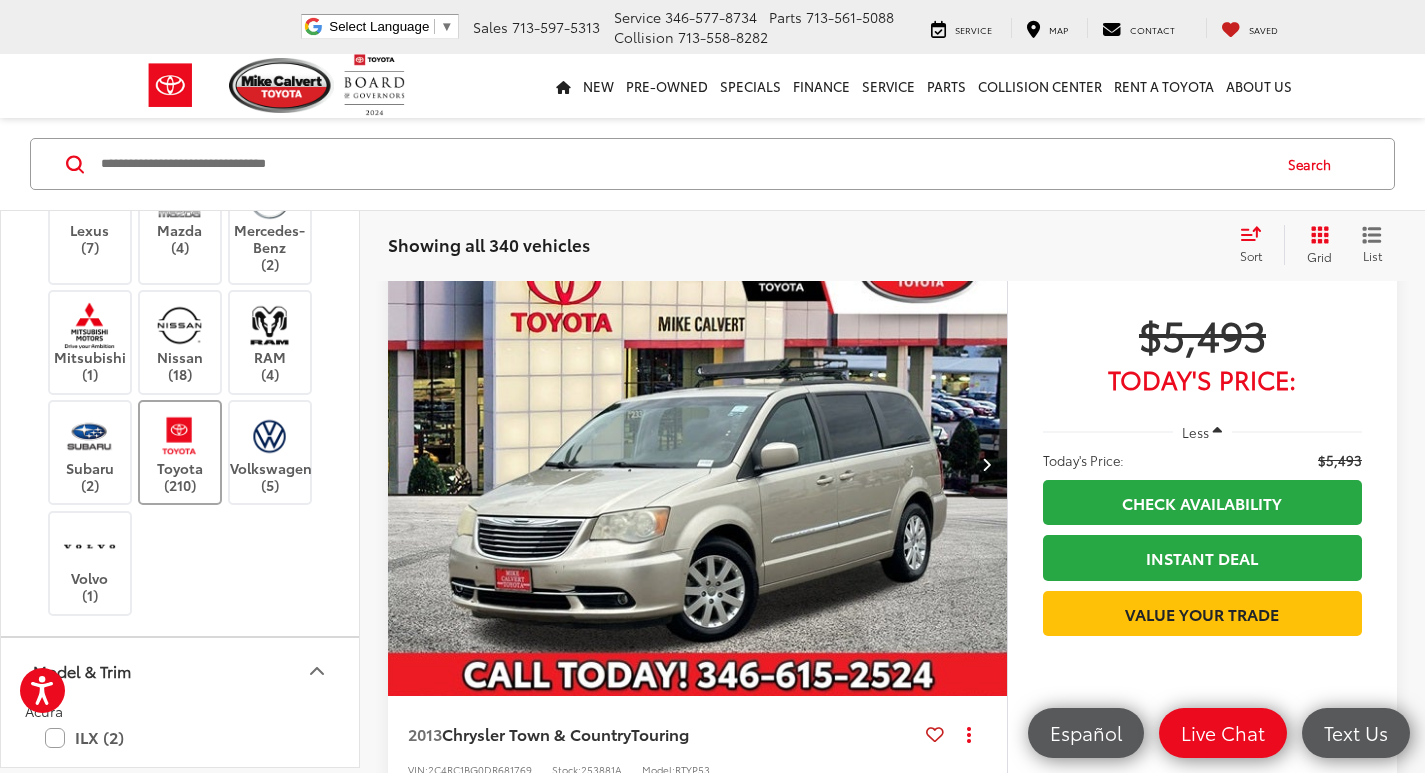 click at bounding box center (179, 435) 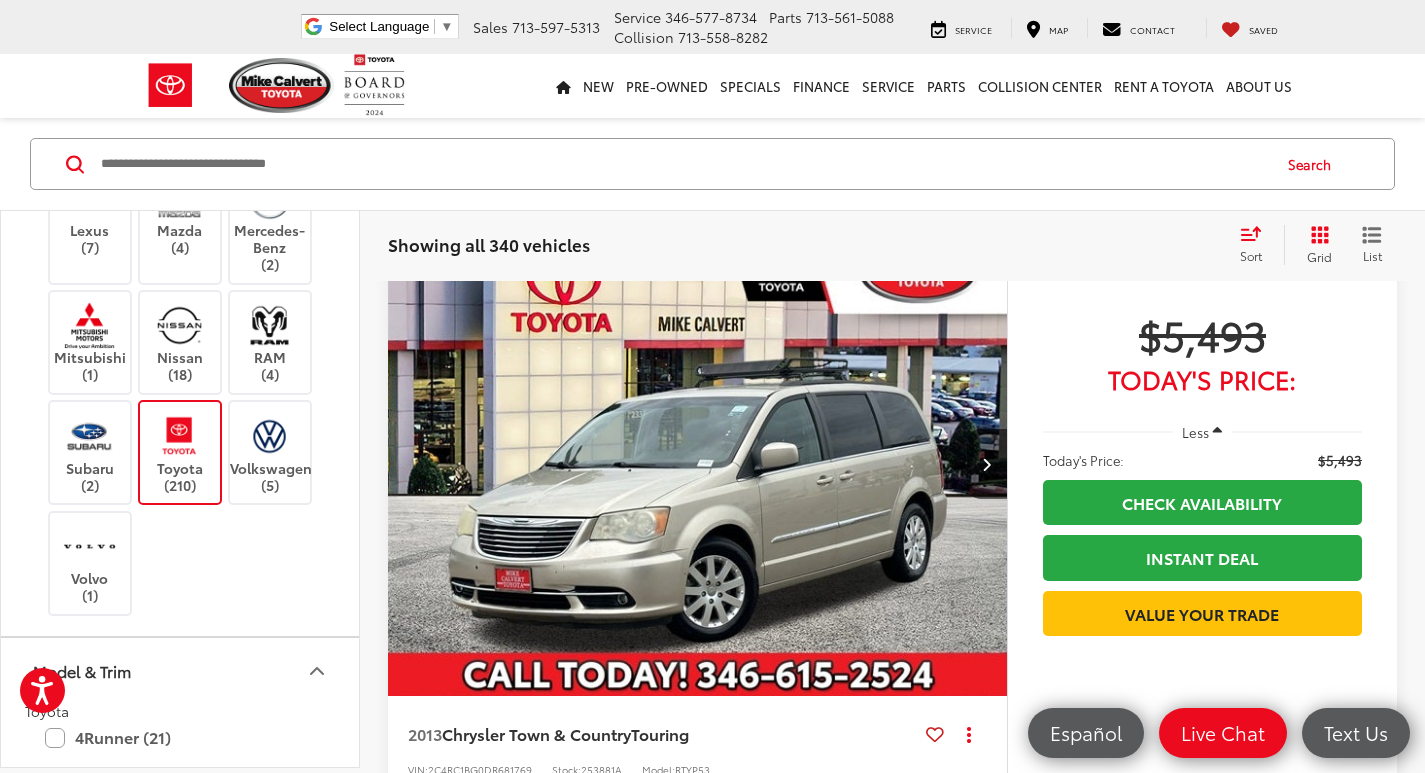 scroll, scrollTop: 129, scrollLeft: 0, axis: vertical 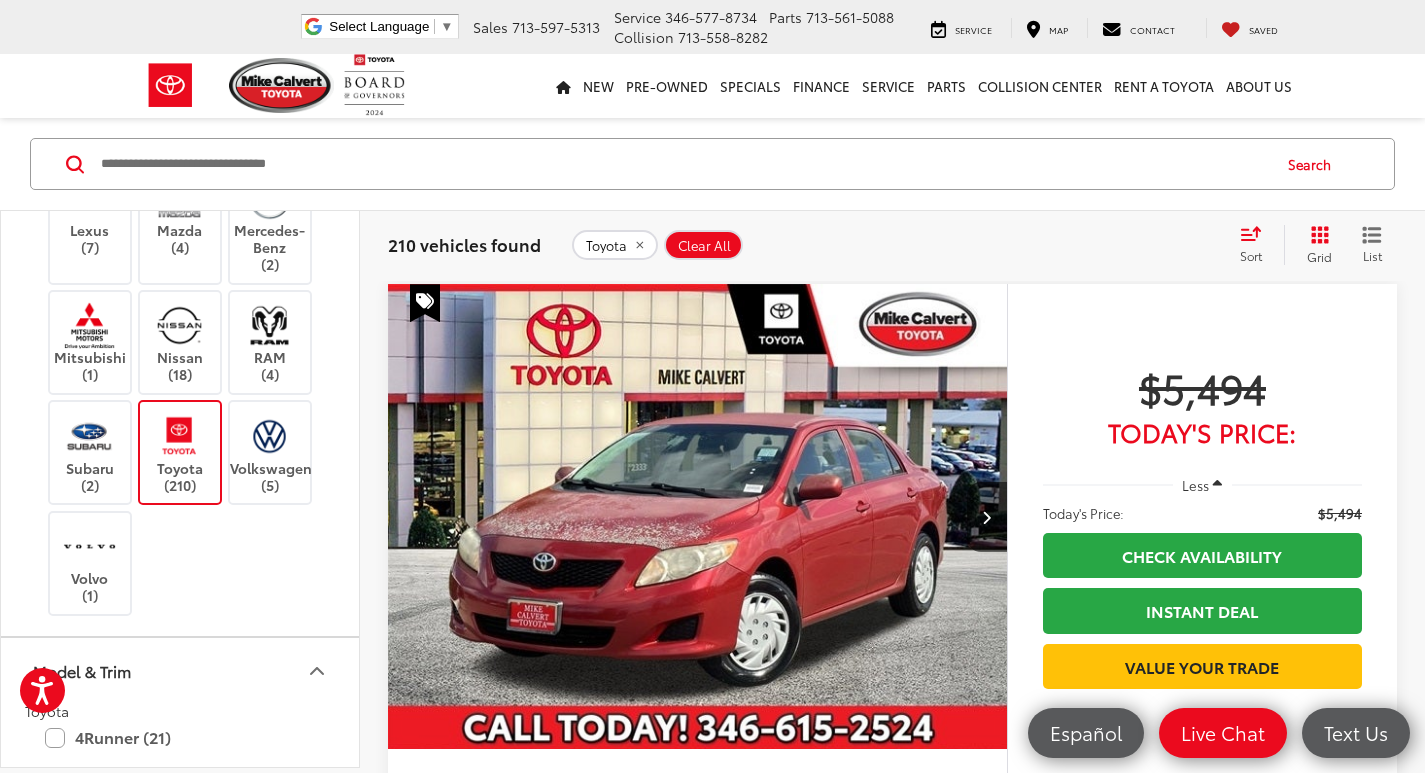 drag, startPoint x: 348, startPoint y: 414, endPoint x: 345, endPoint y: 446, distance: 32.140316 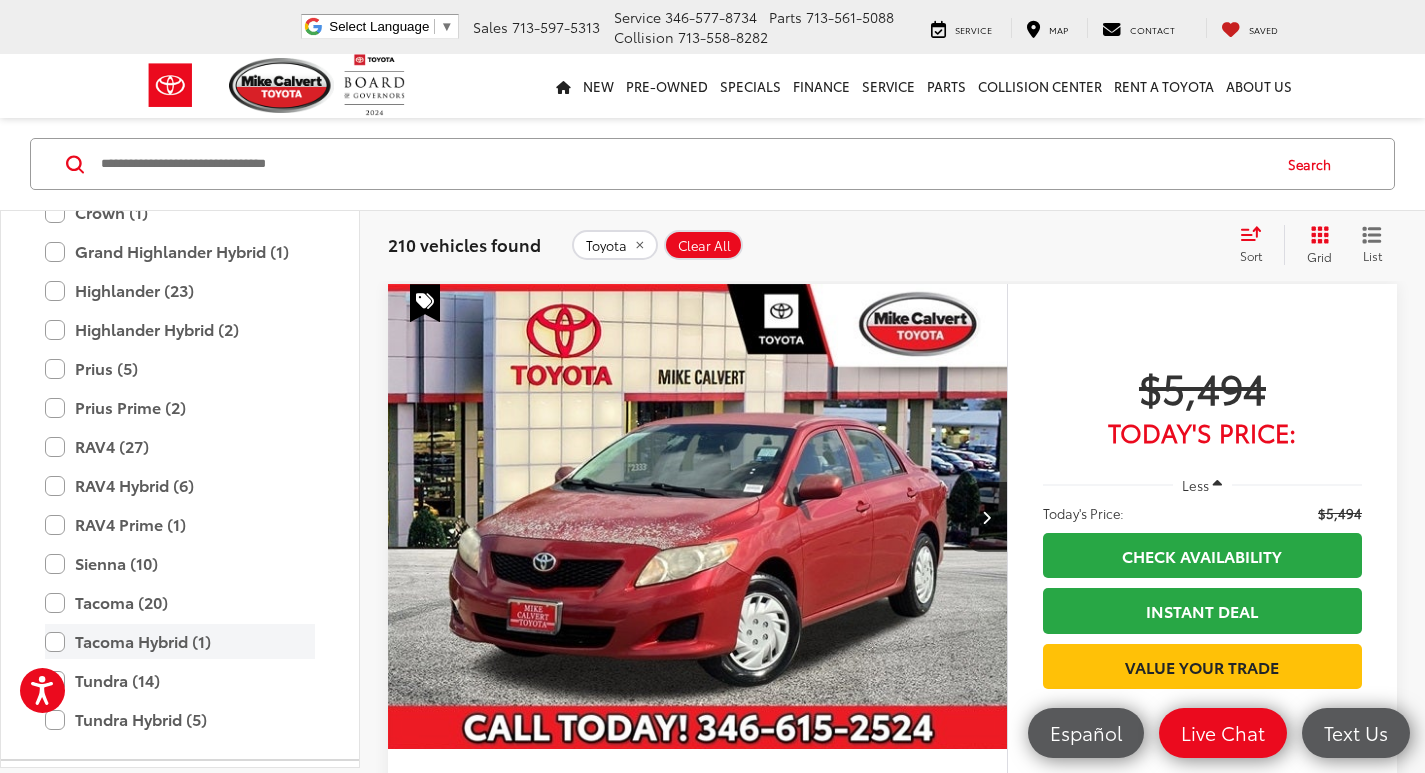 scroll, scrollTop: 1536, scrollLeft: 0, axis: vertical 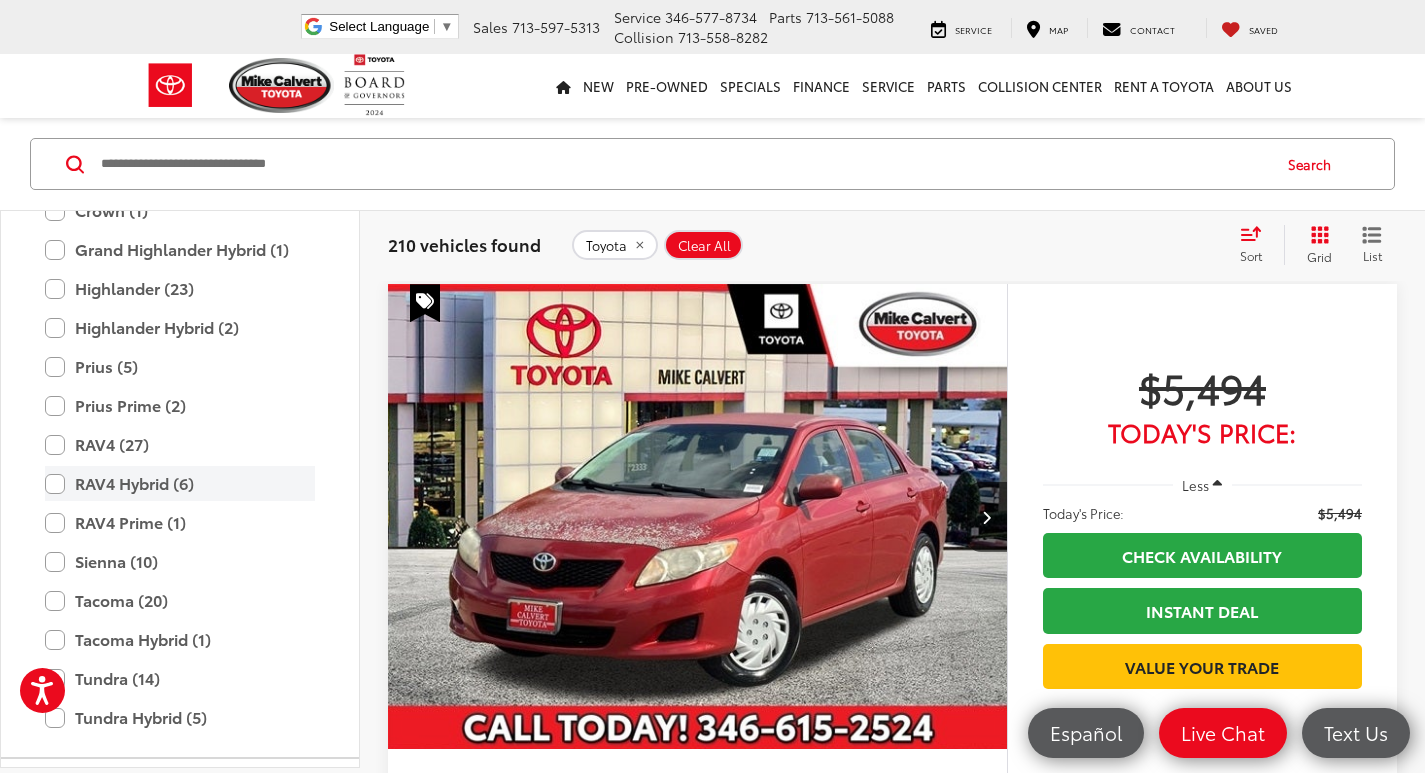 click on "RAV4 Hybrid (6)" at bounding box center (180, 483) 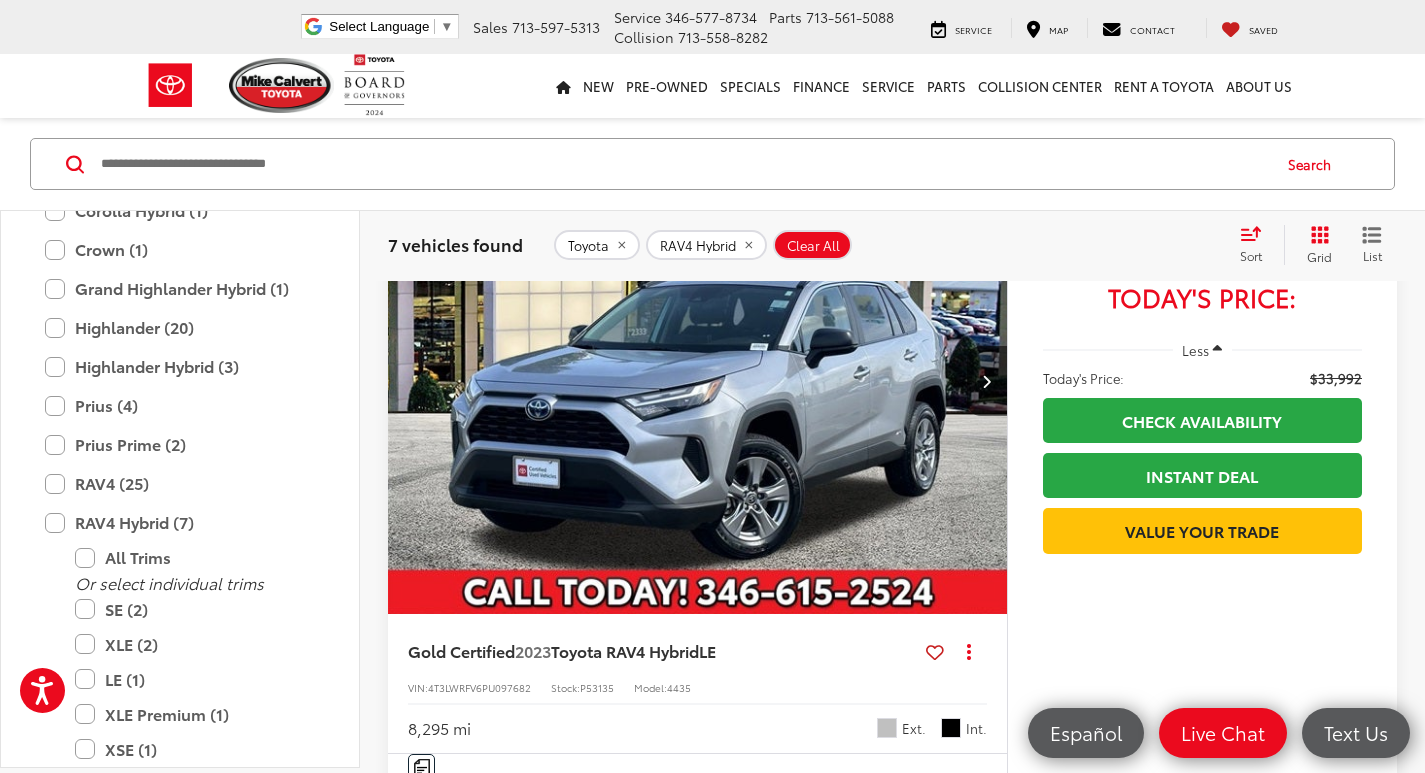 scroll, scrollTop: 1778, scrollLeft: 0, axis: vertical 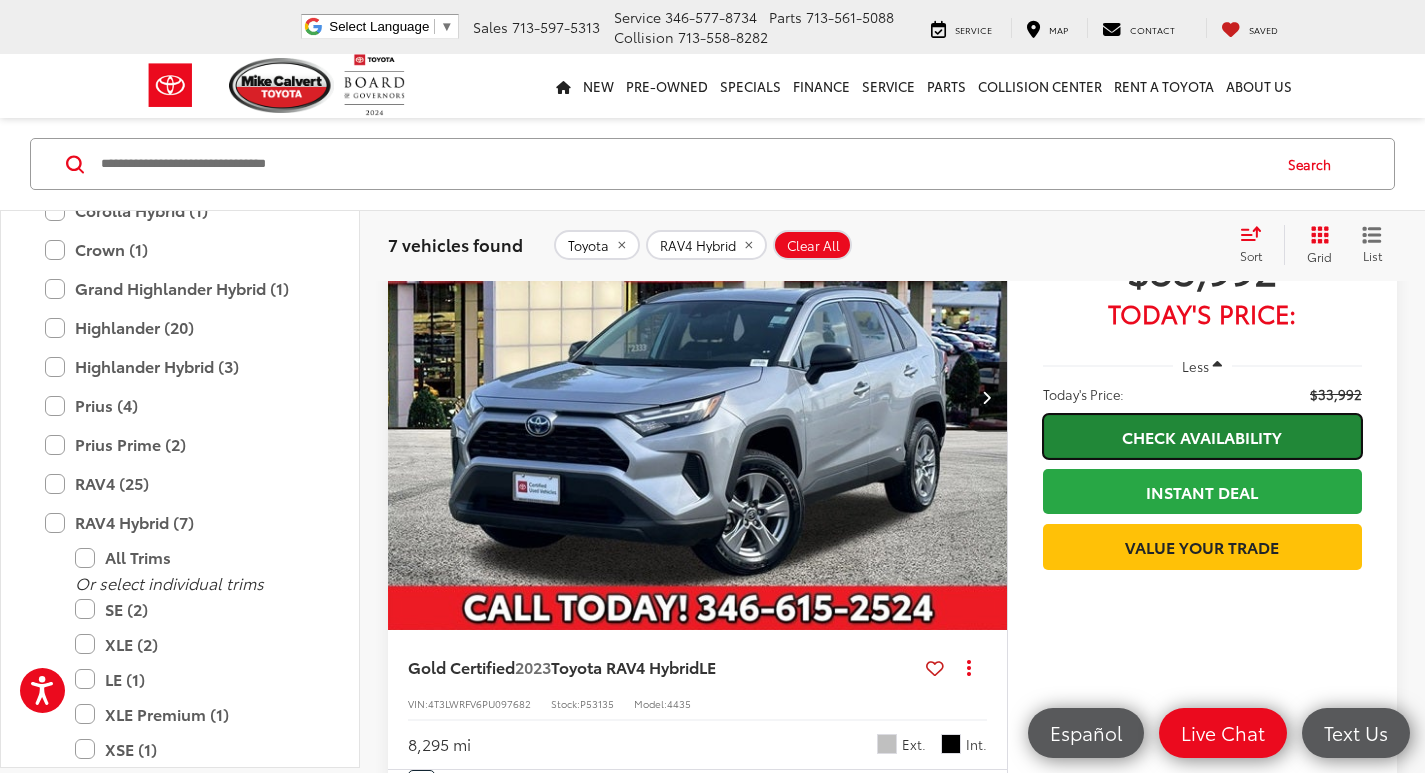 click on "Check Availability" at bounding box center (1202, 436) 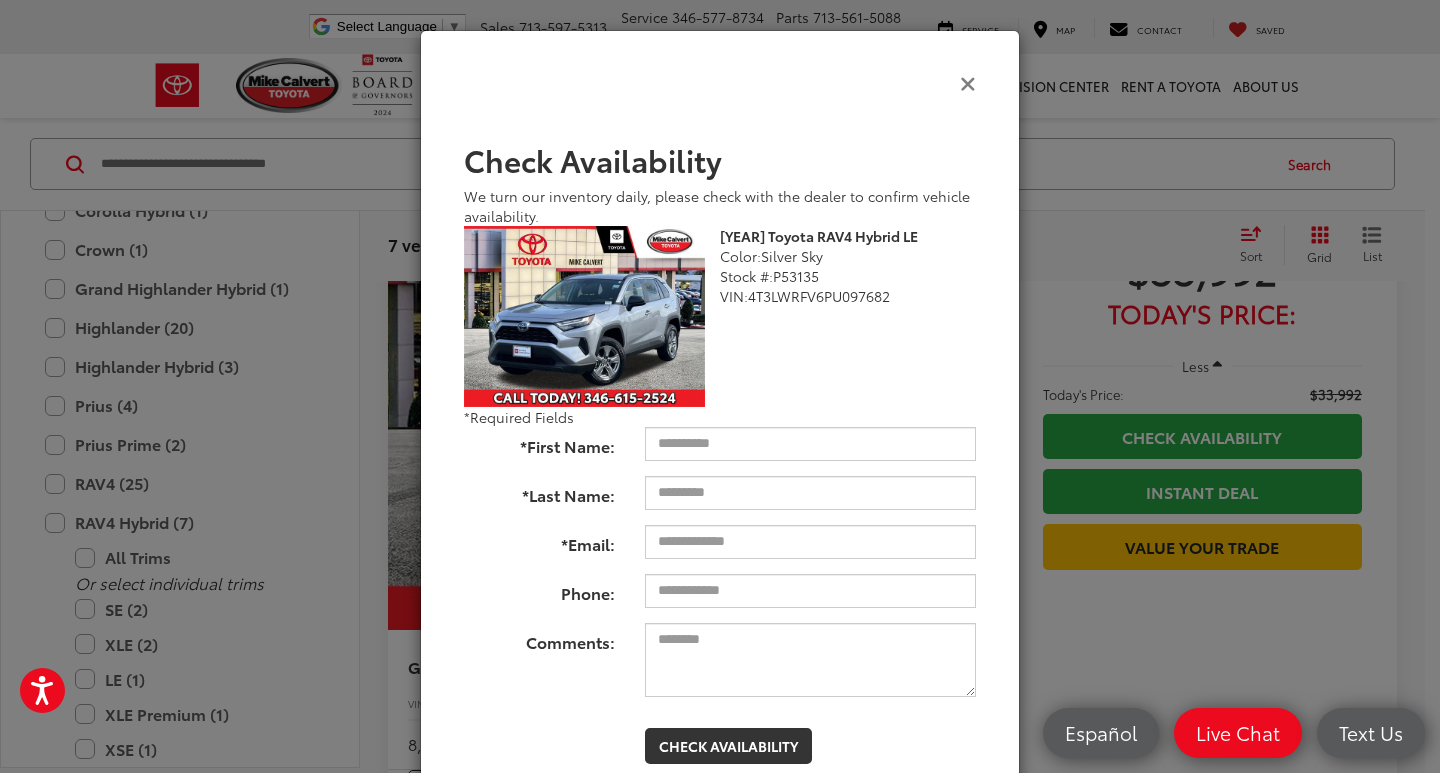 click at bounding box center (968, 82) 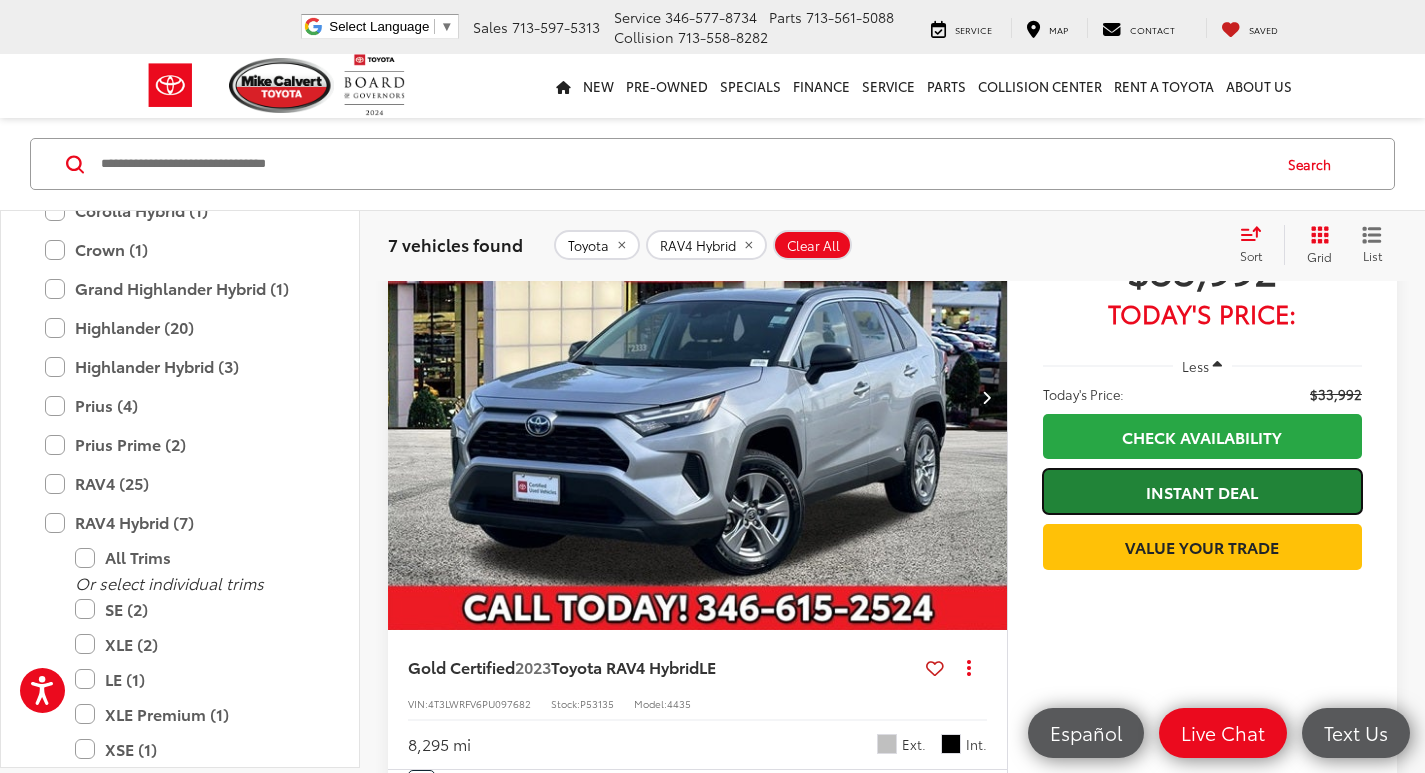 click on "Instant Deal" at bounding box center (1202, 491) 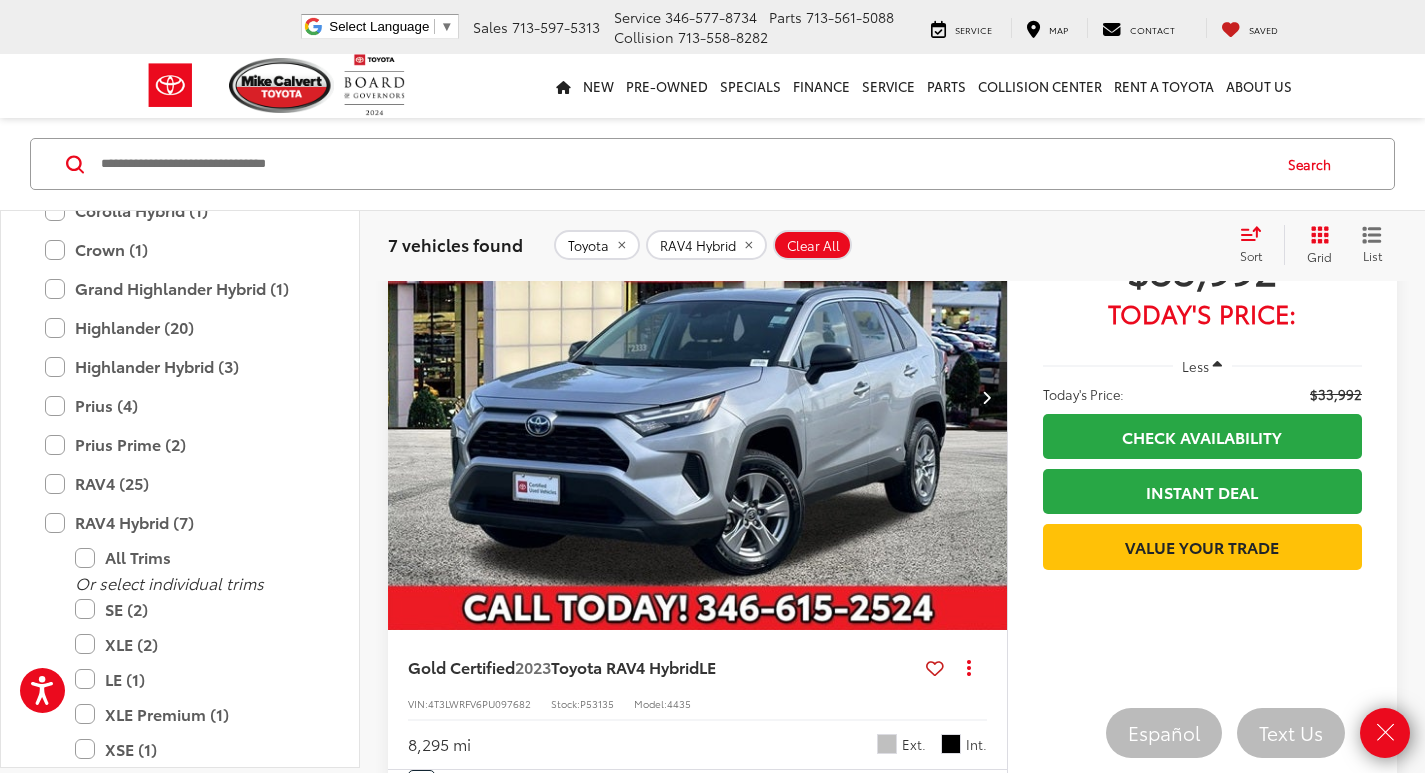 click at bounding box center (684, 164) 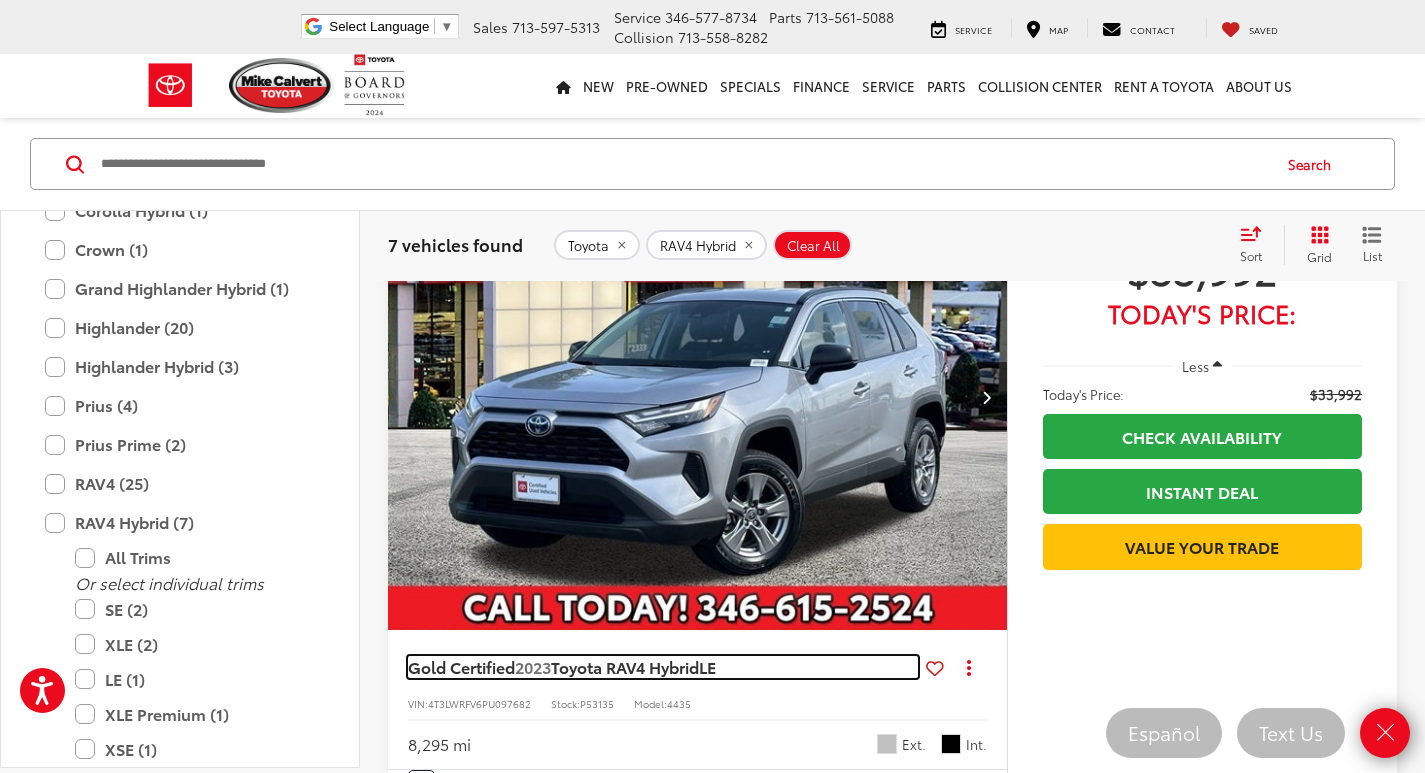 click on "Gold Certified 2023  Toyota RAV4 Hybrid  LE" at bounding box center (663, 667) 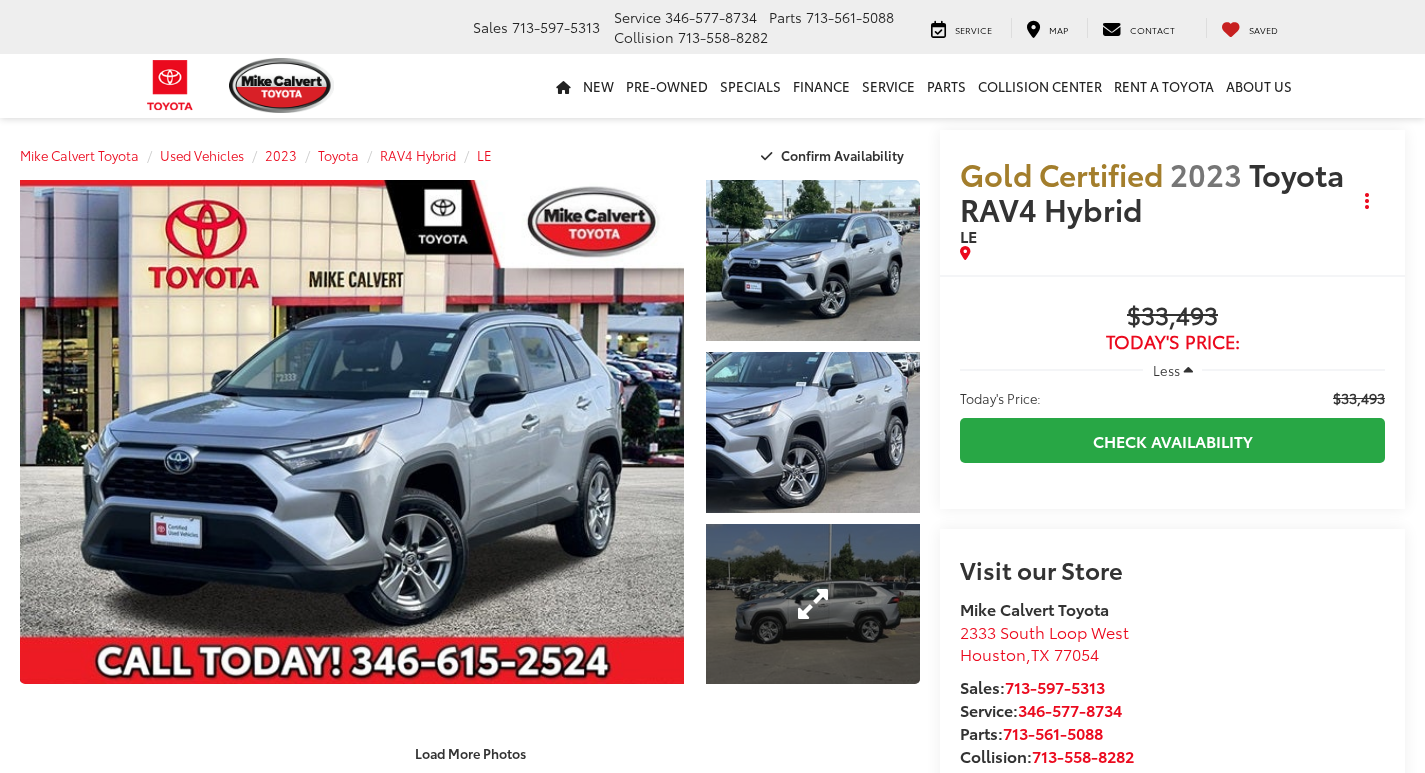 click at bounding box center (813, 604) 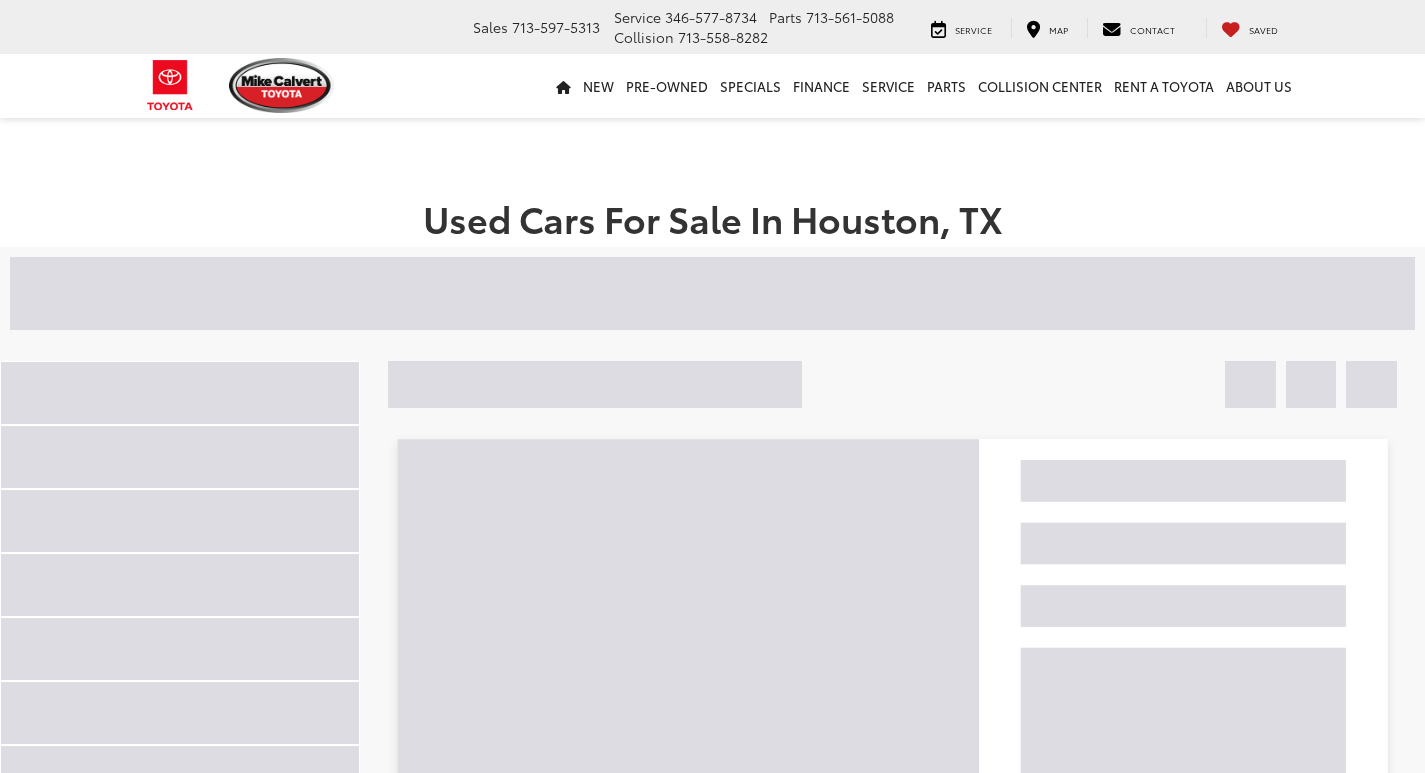 scroll, scrollTop: 1778, scrollLeft: 0, axis: vertical 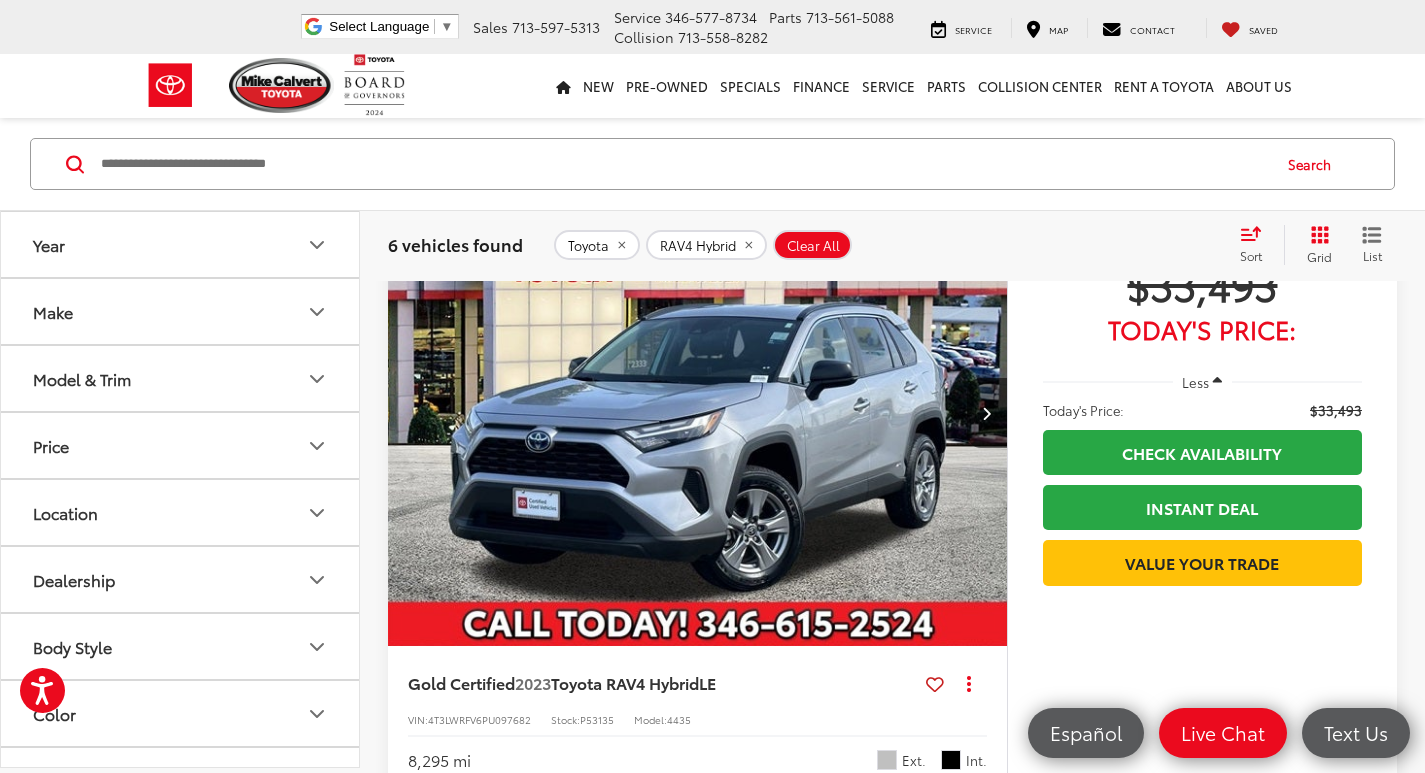 click at bounding box center [698, 414] 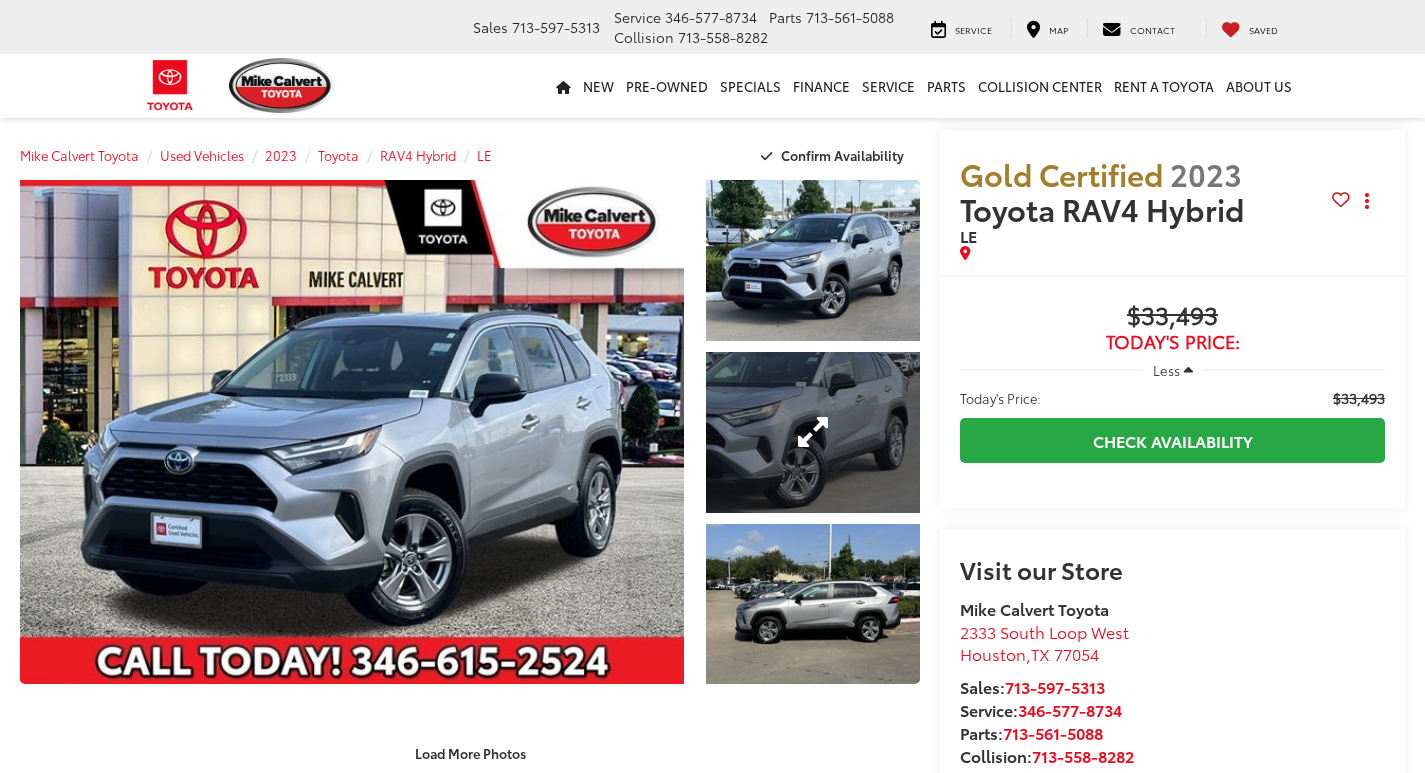 scroll, scrollTop: 0, scrollLeft: 0, axis: both 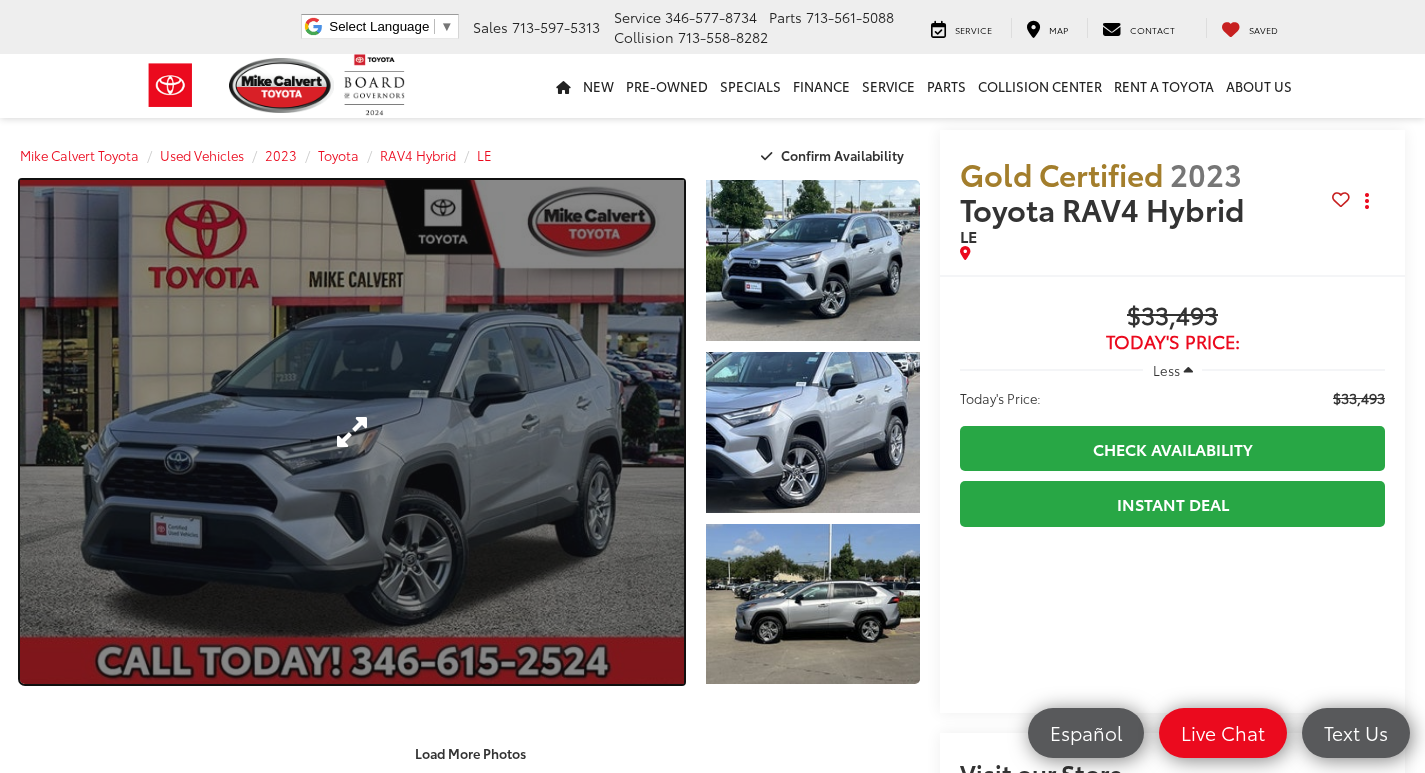 click at bounding box center [352, 432] 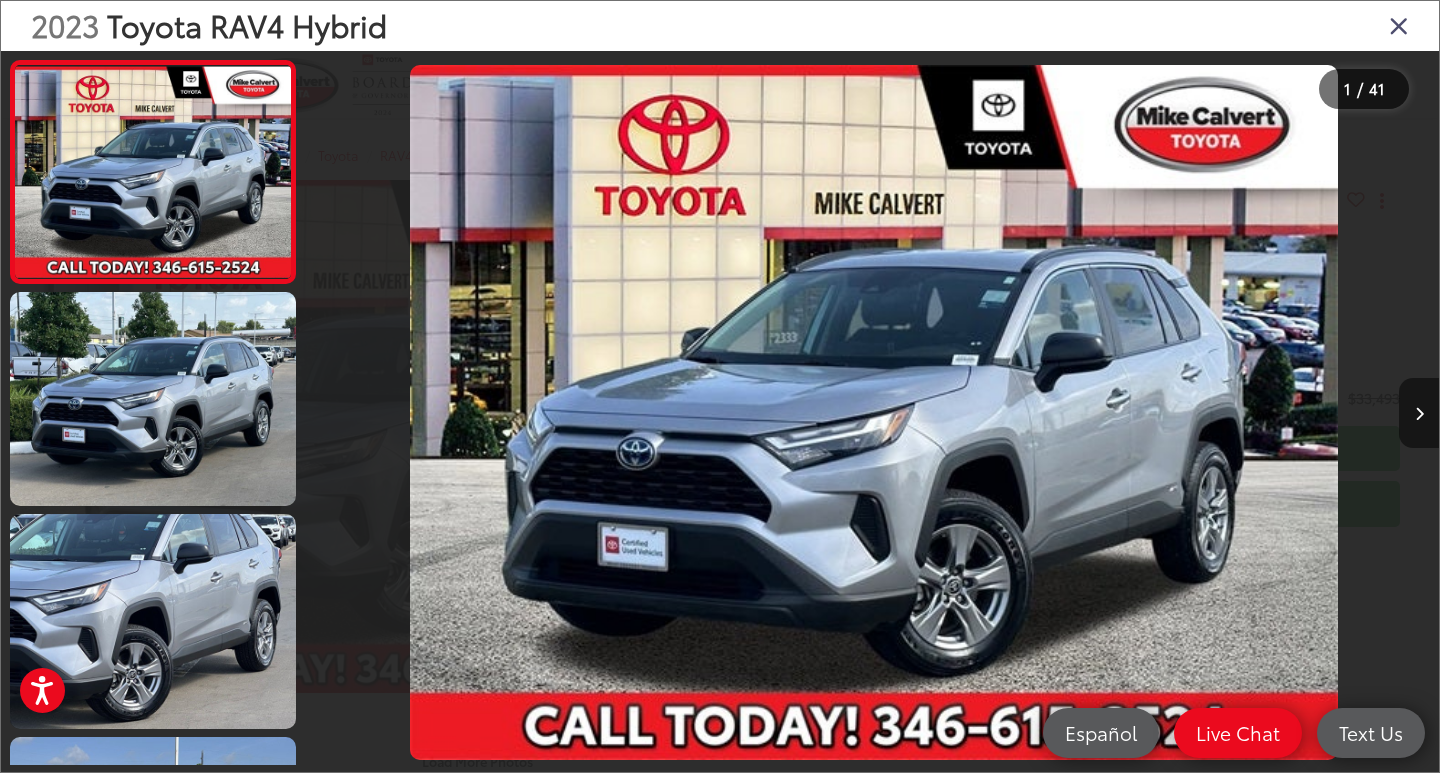 click at bounding box center (1419, 413) 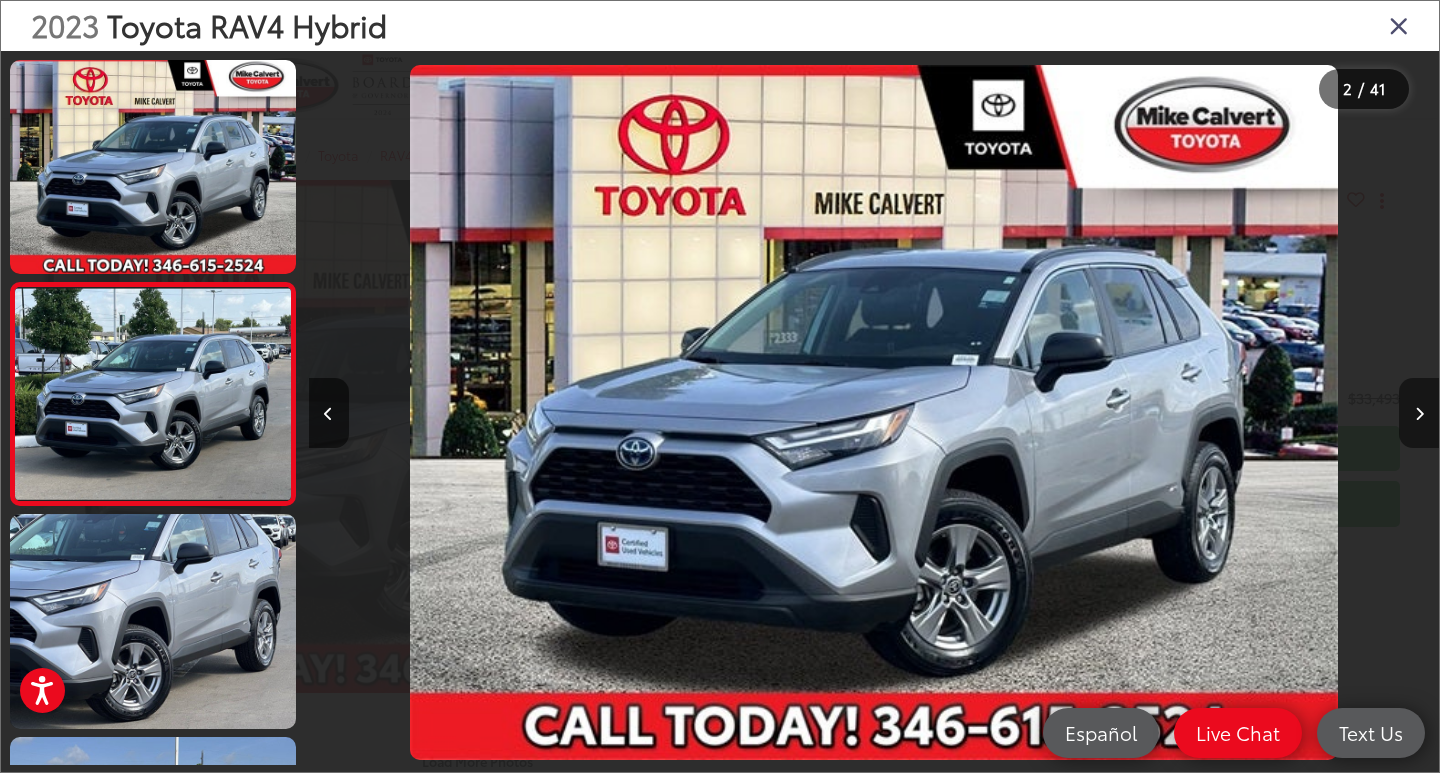 scroll, scrollTop: 0, scrollLeft: 407, axis: horizontal 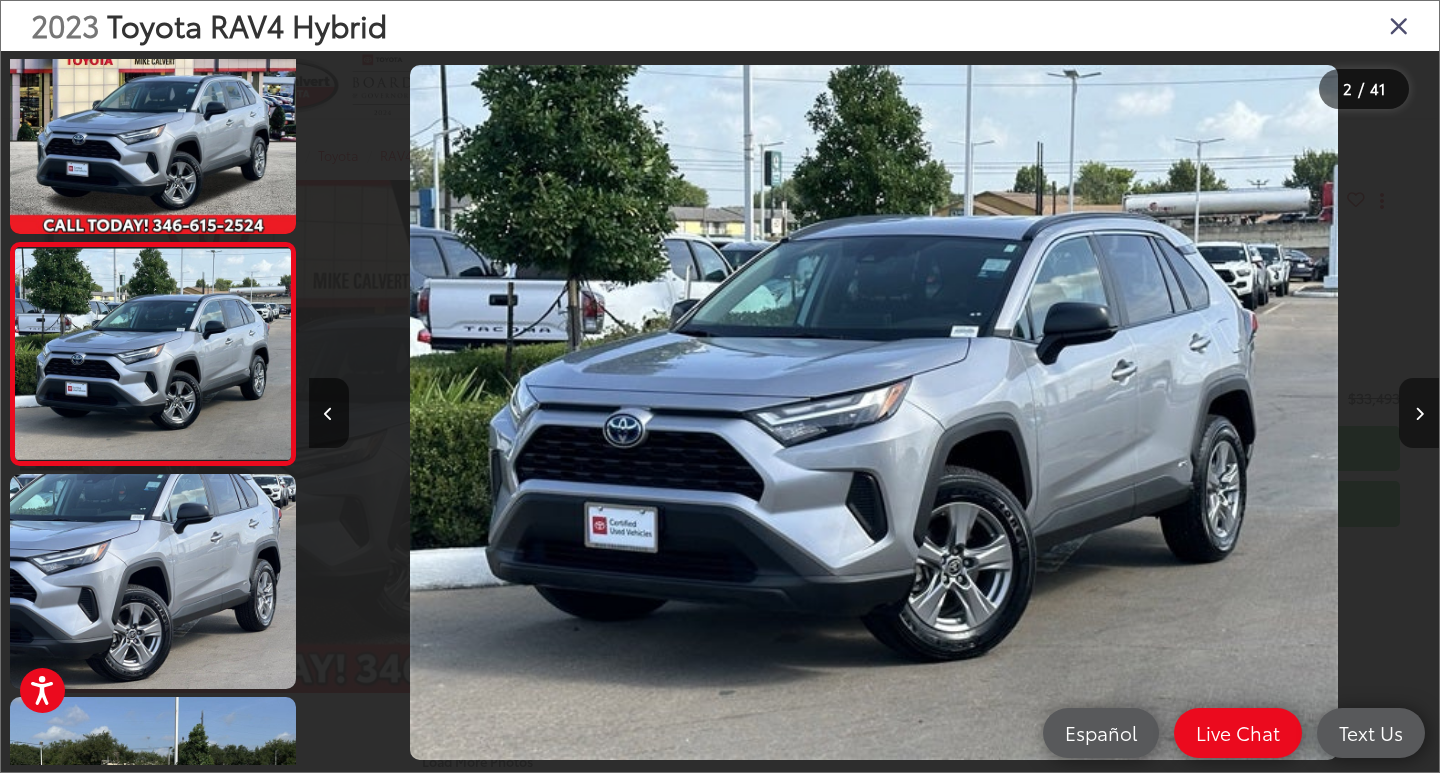 click at bounding box center (1419, 413) 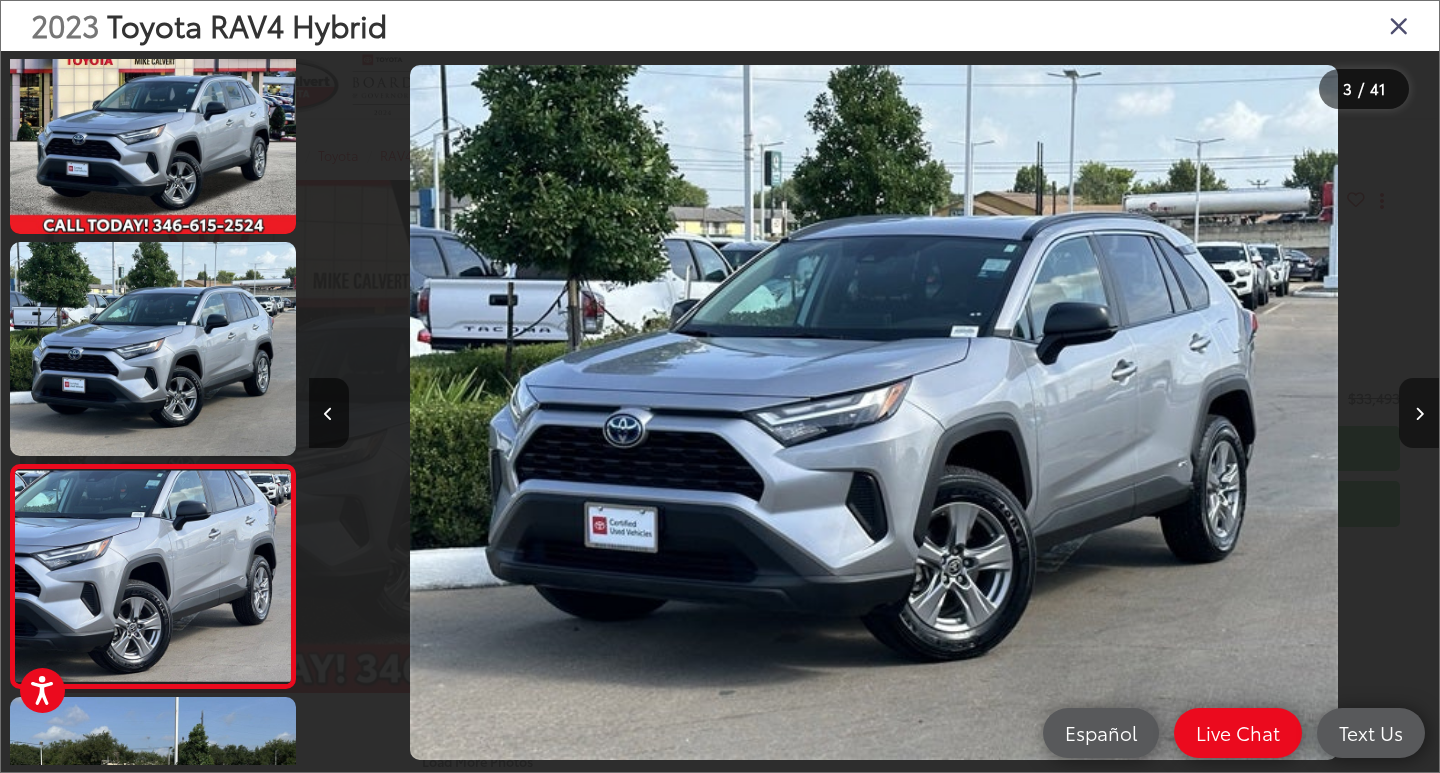 scroll, scrollTop: 0, scrollLeft: 1262, axis: horizontal 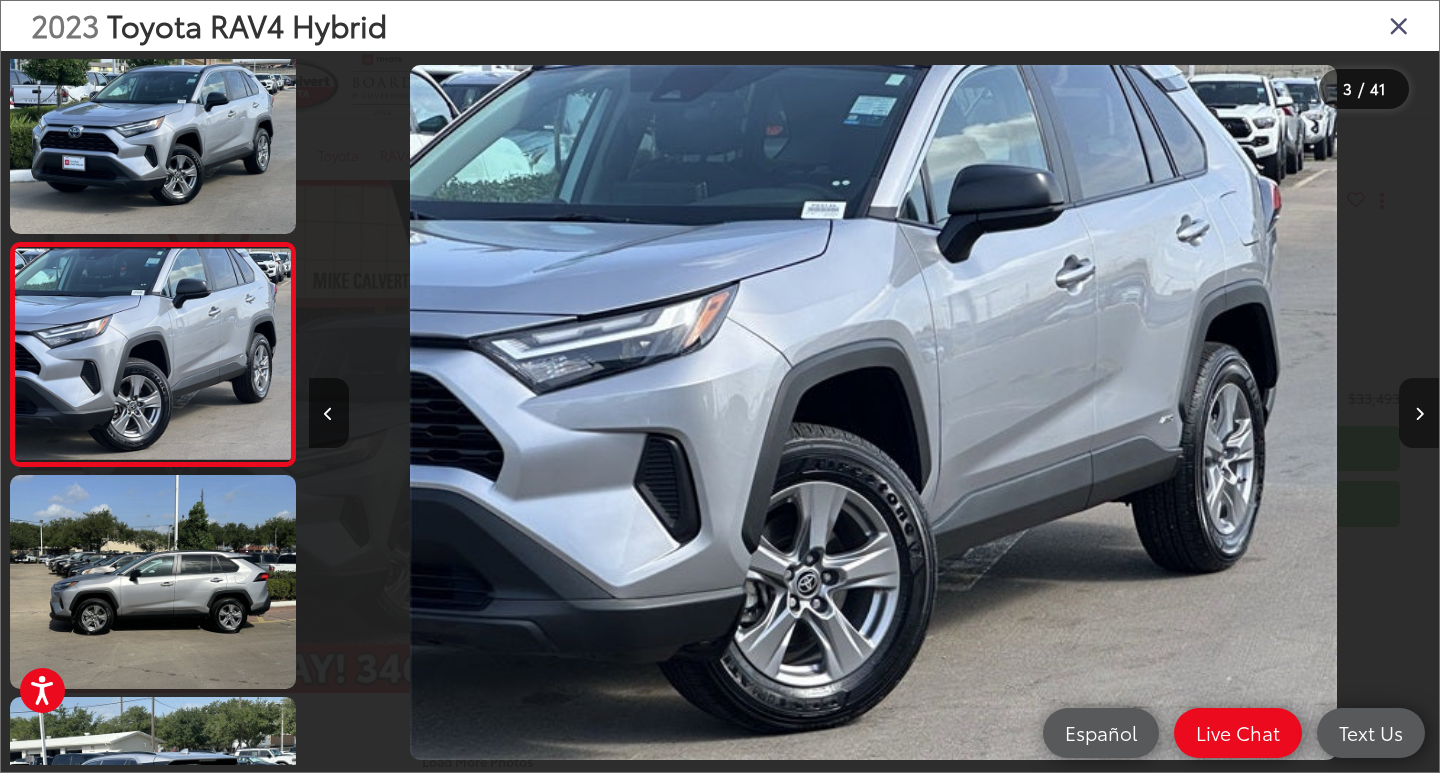 click at bounding box center [1419, 413] 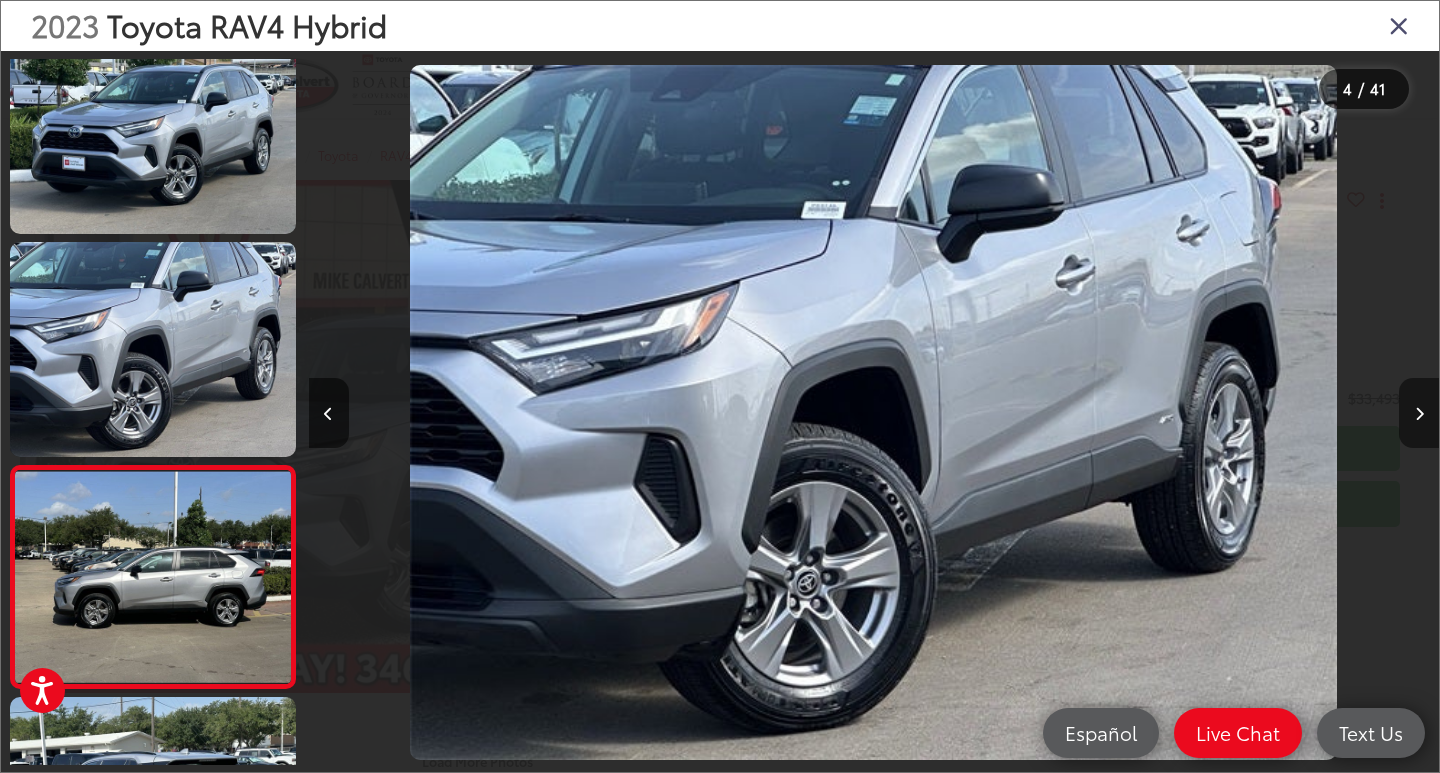scroll, scrollTop: 0, scrollLeft: 2614, axis: horizontal 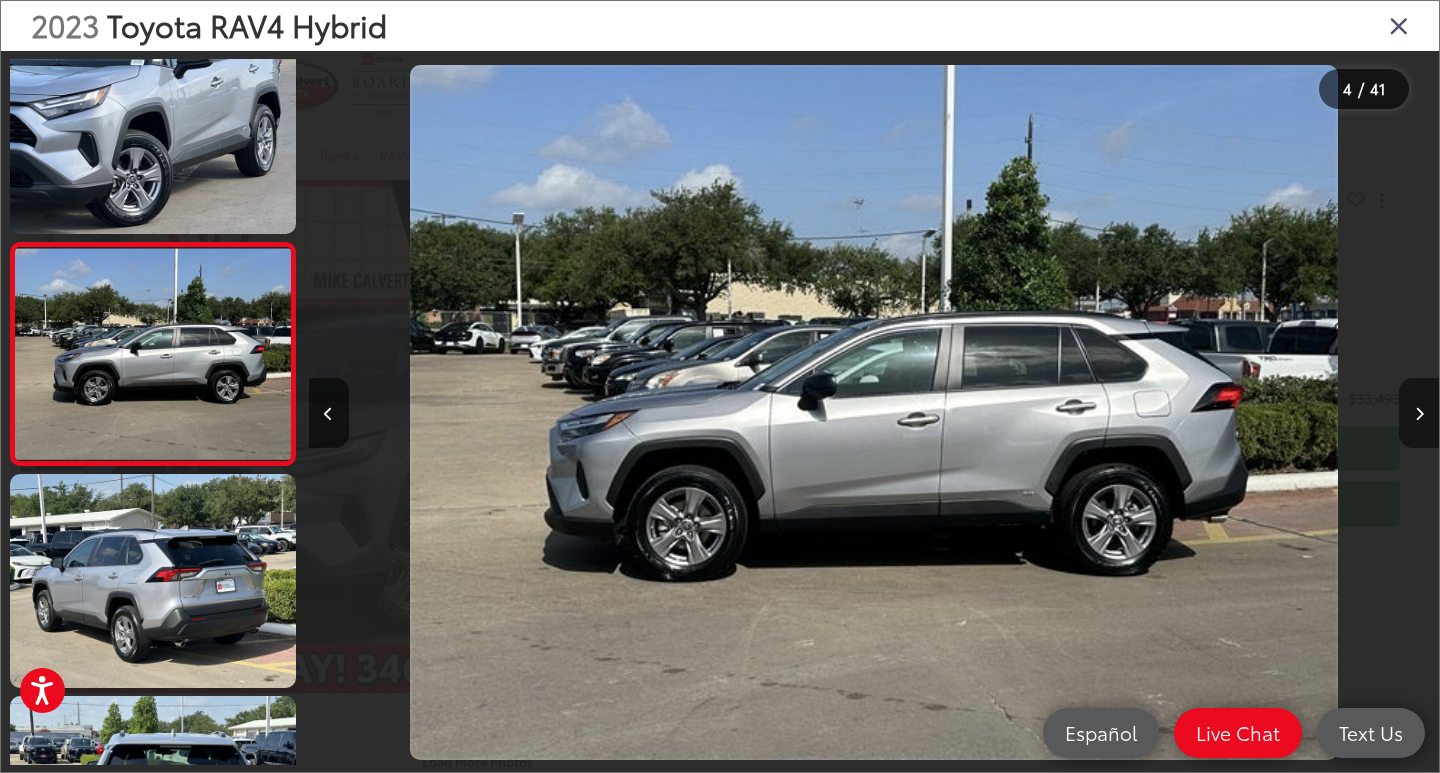 click at bounding box center [1419, 413] 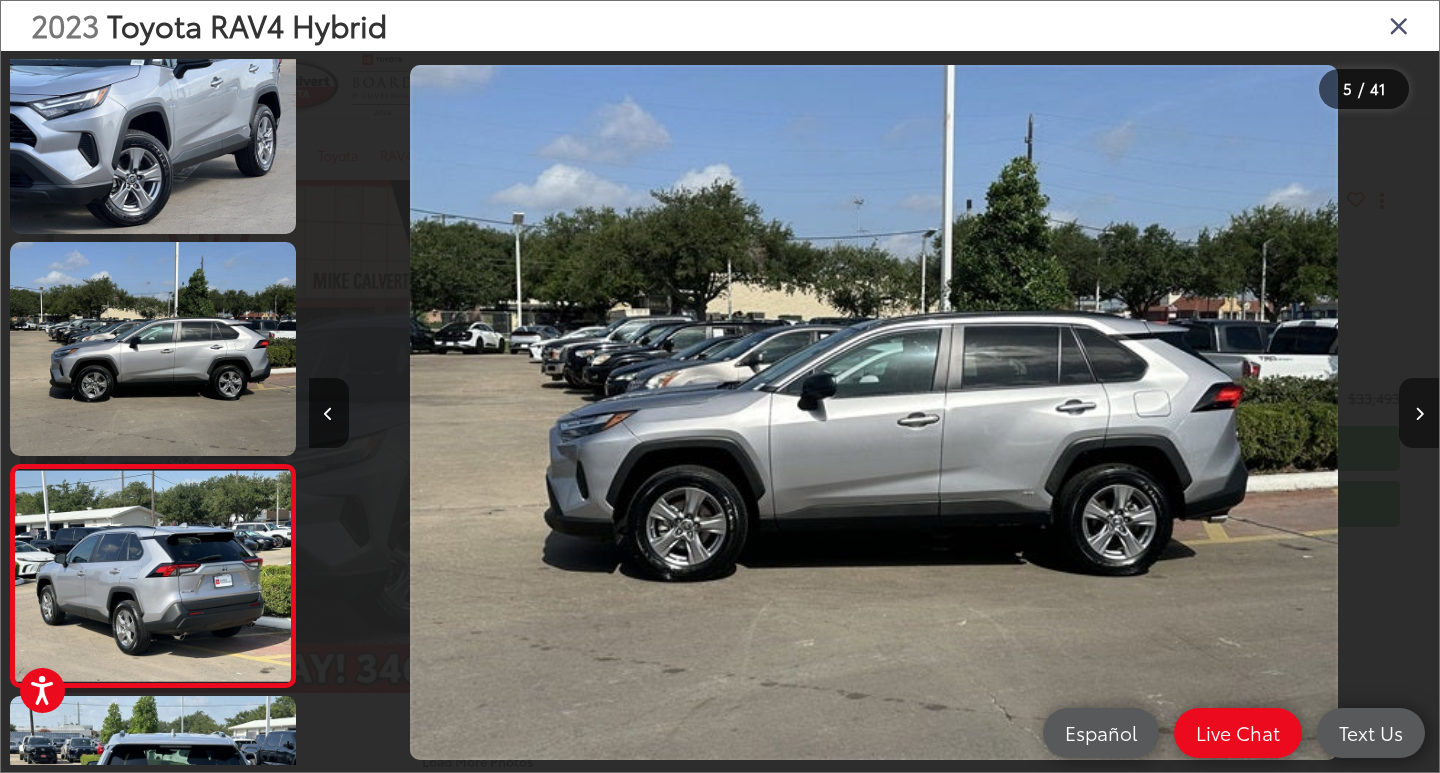 scroll, scrollTop: 0, scrollLeft: 3798, axis: horizontal 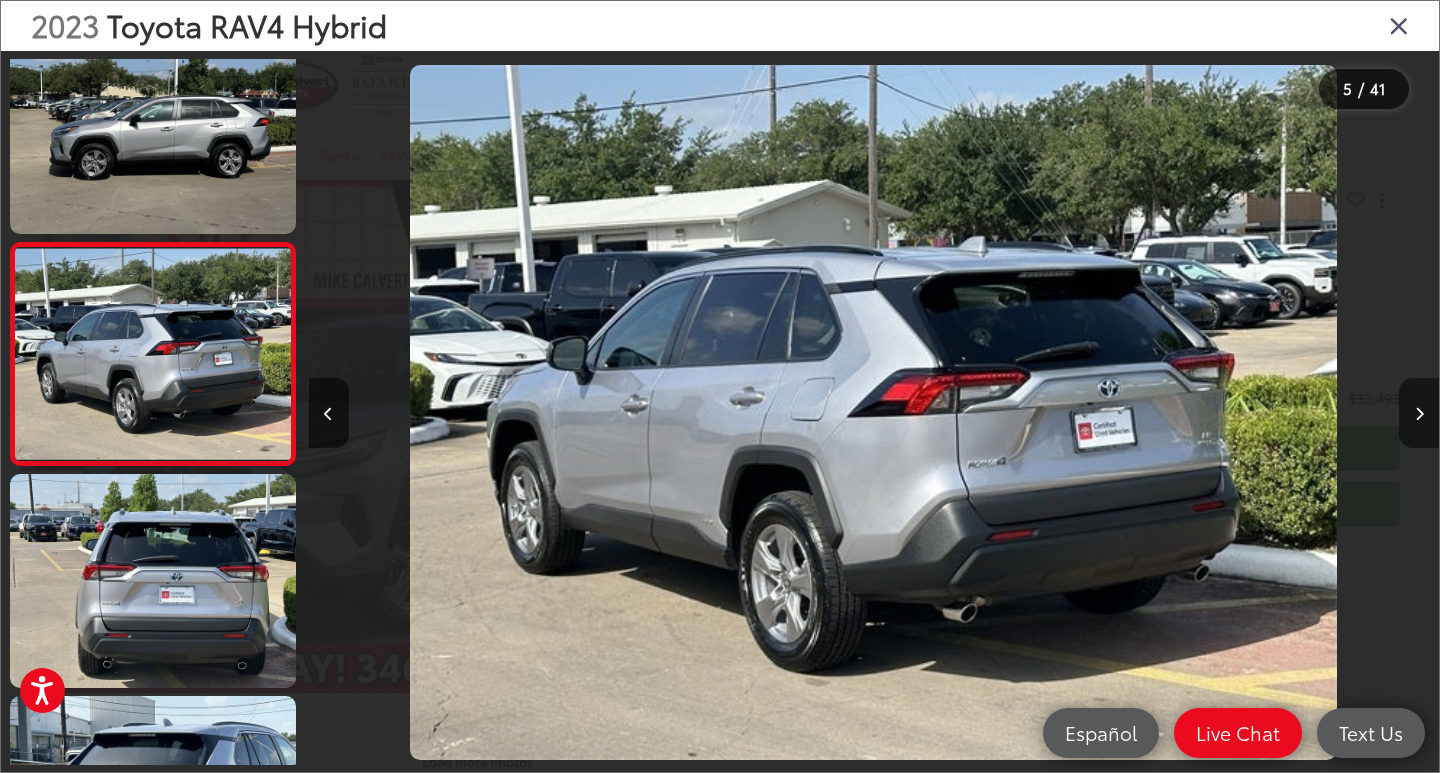 click at bounding box center (1419, 413) 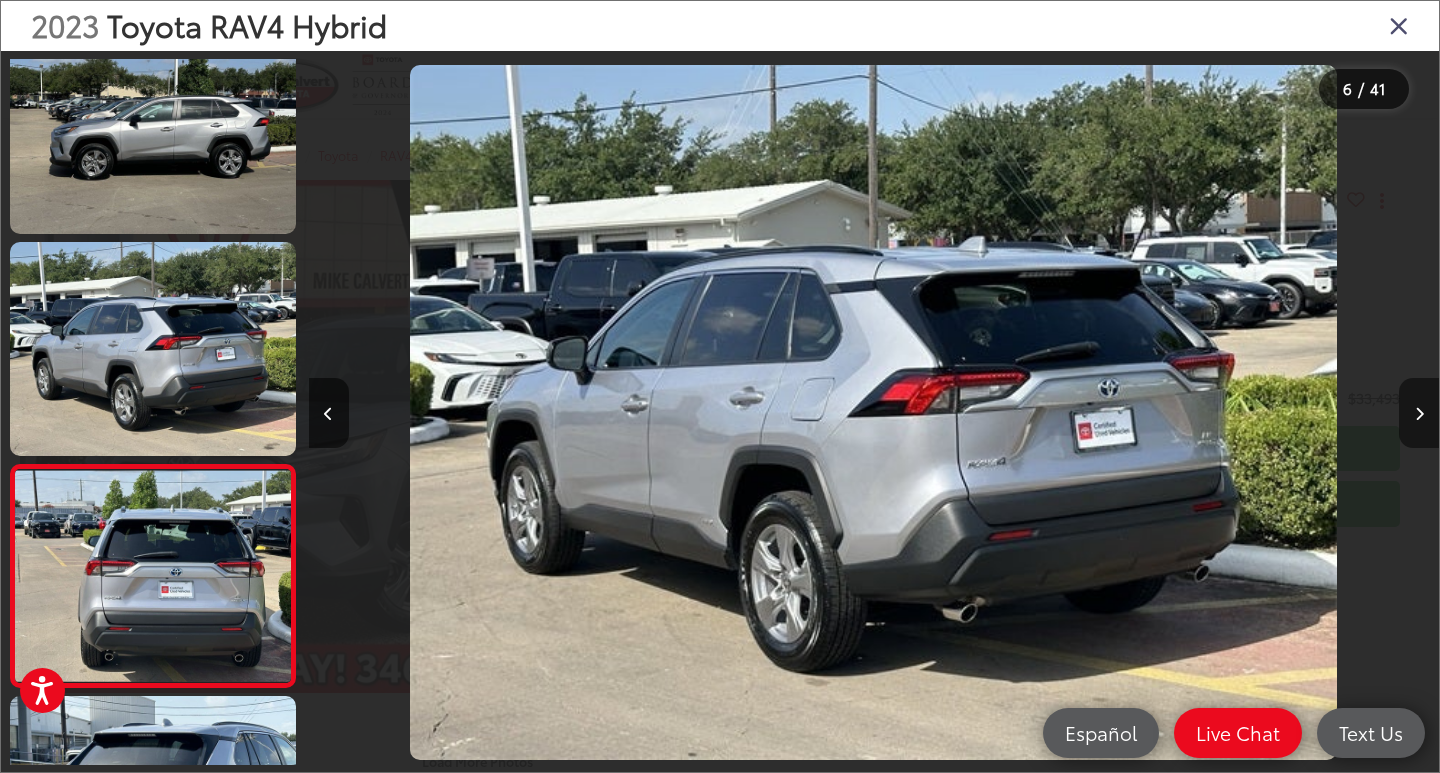 scroll, scrollTop: 0, scrollLeft: 4985, axis: horizontal 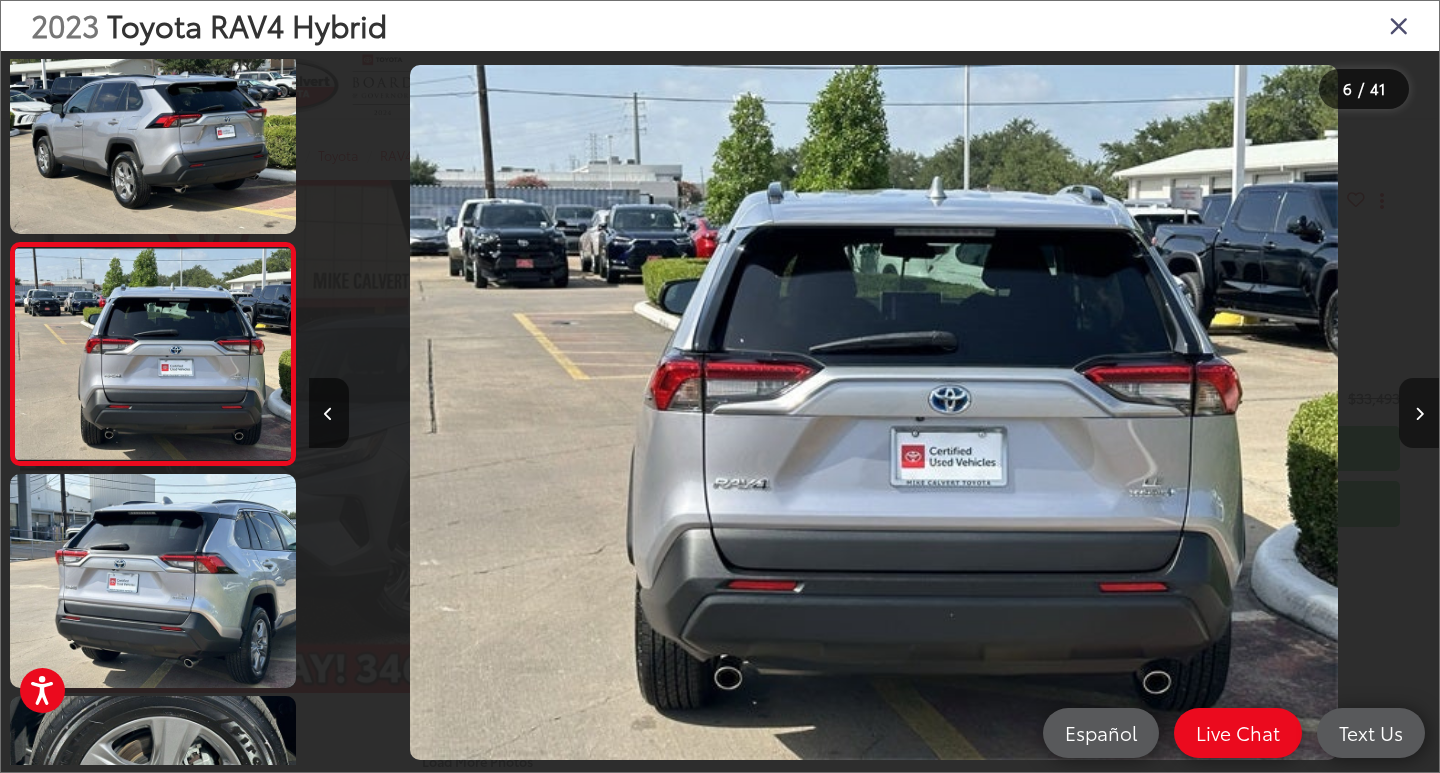click at bounding box center (1419, 413) 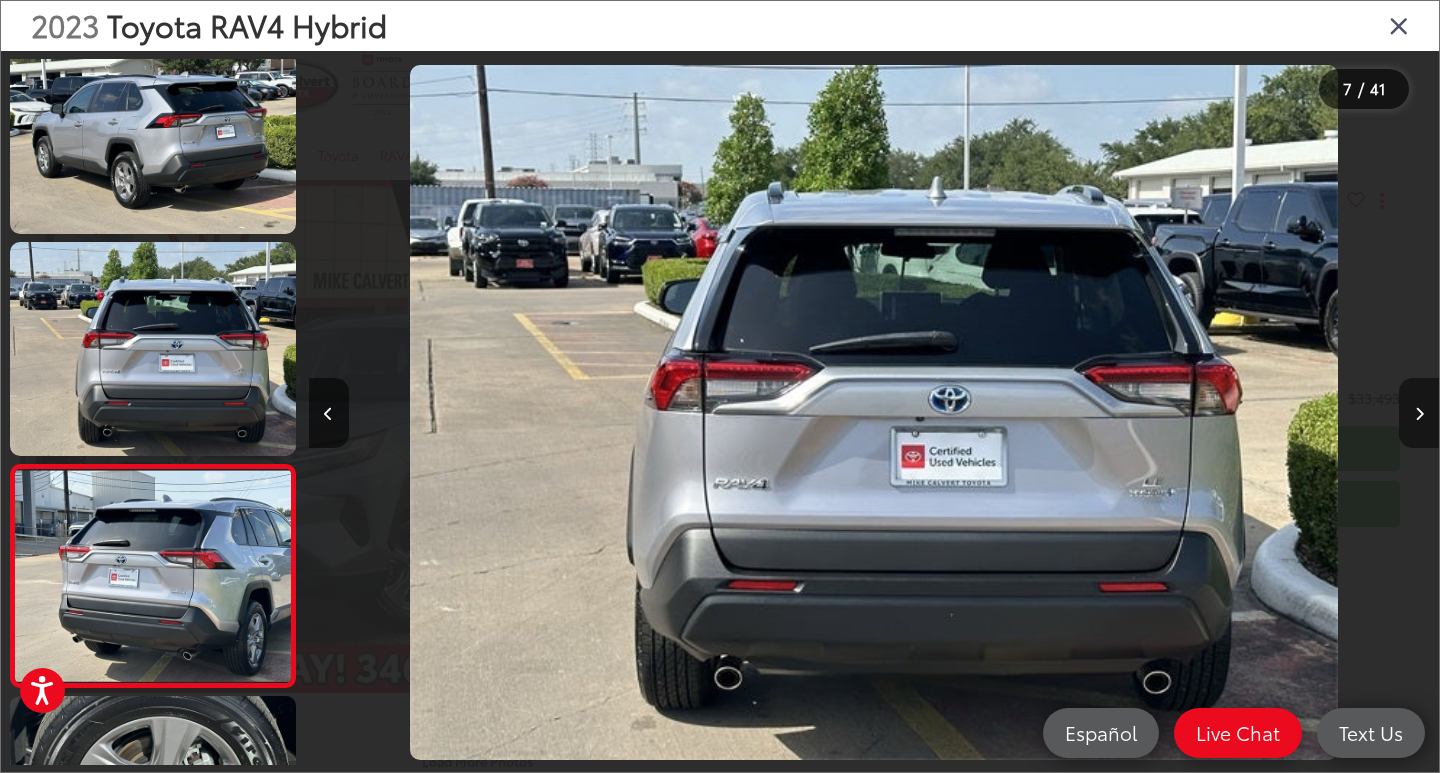 scroll, scrollTop: 0, scrollLeft: 6115, axis: horizontal 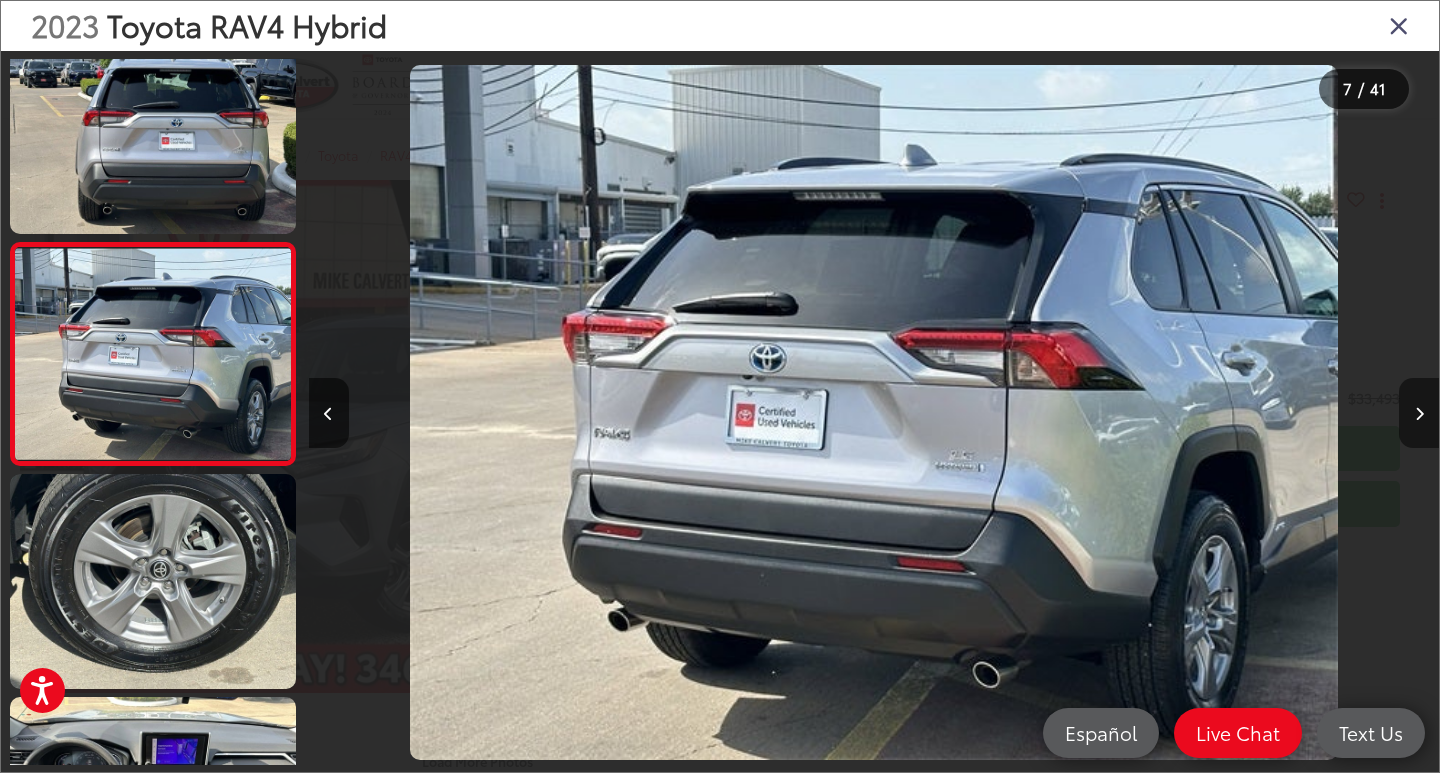 click at bounding box center (1419, 413) 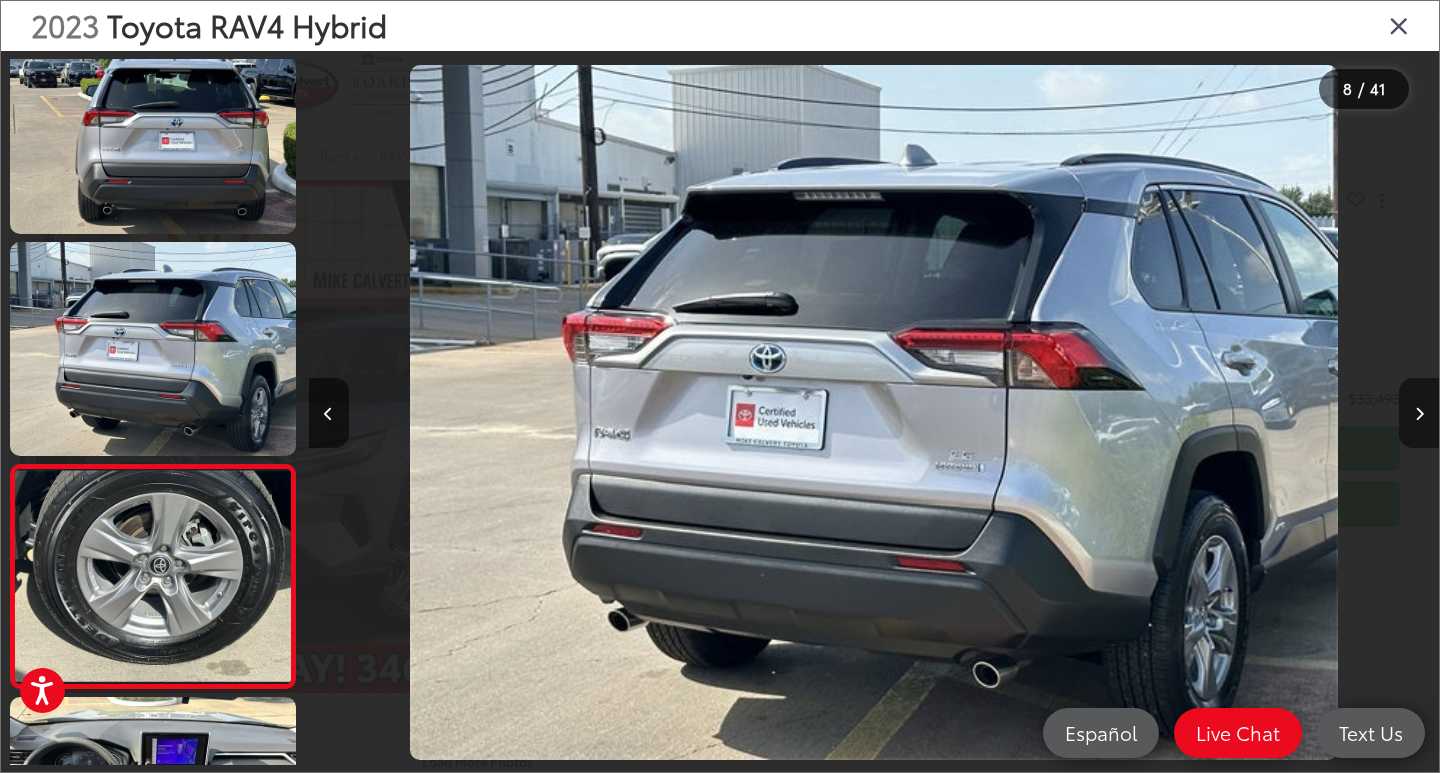 scroll, scrollTop: 0, scrollLeft: 6914, axis: horizontal 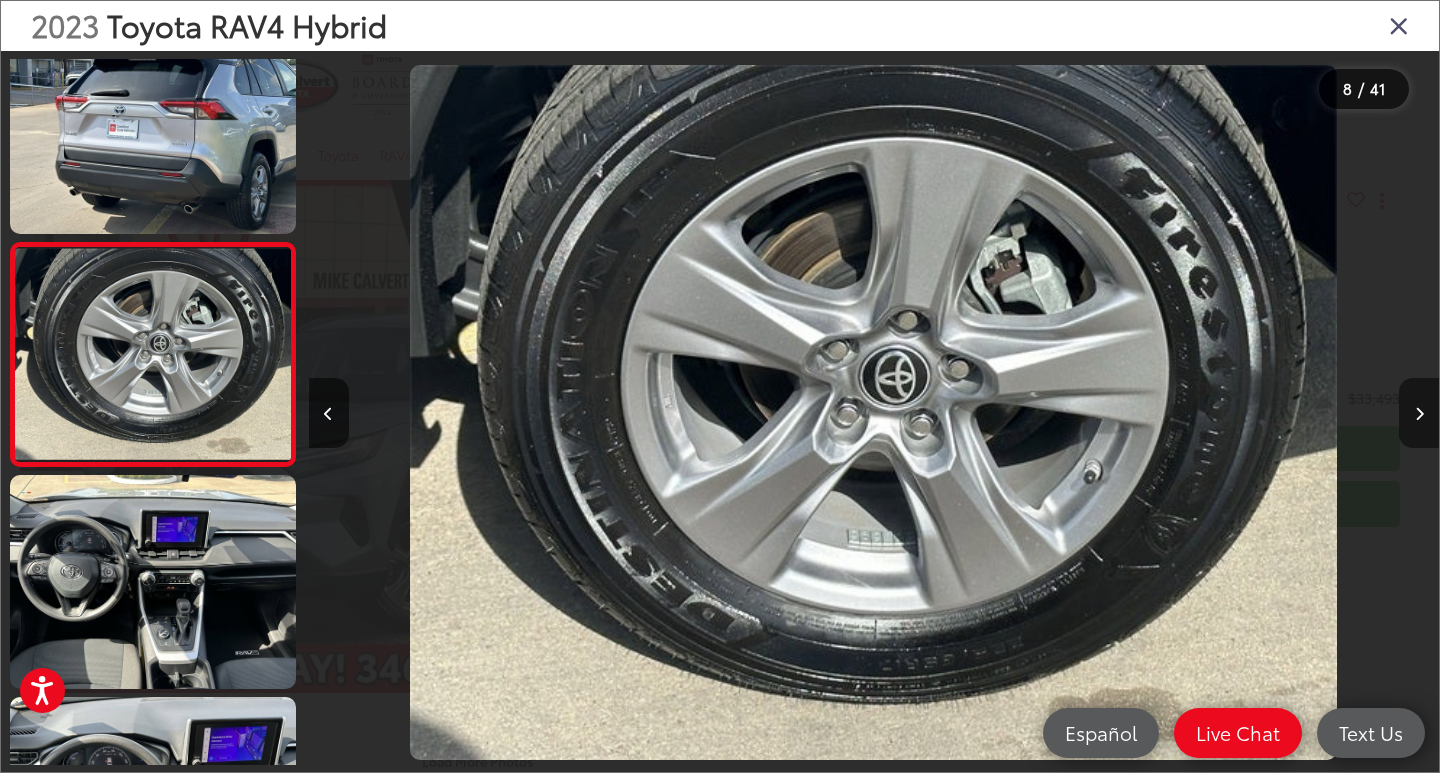 click at bounding box center [1419, 413] 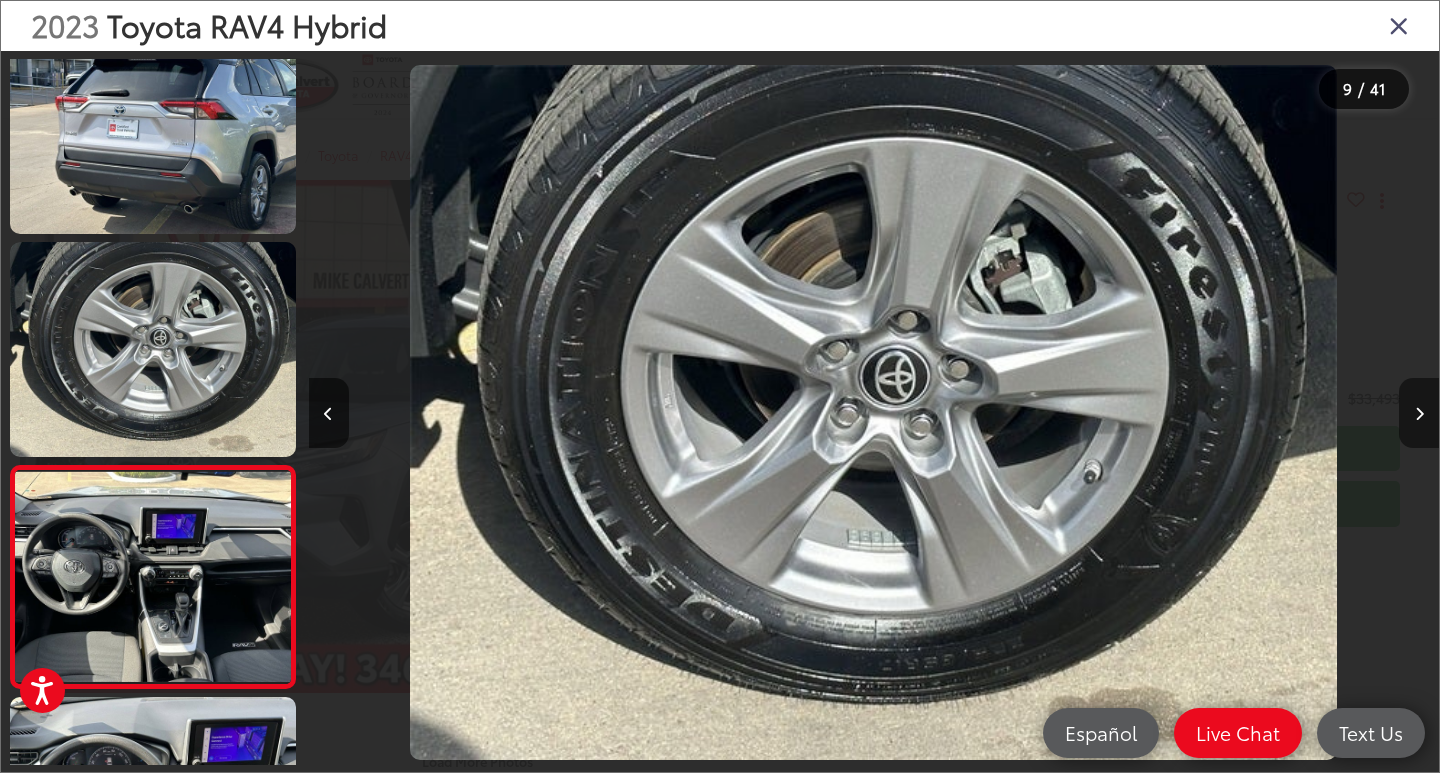 scroll, scrollTop: 0, scrollLeft: 8045, axis: horizontal 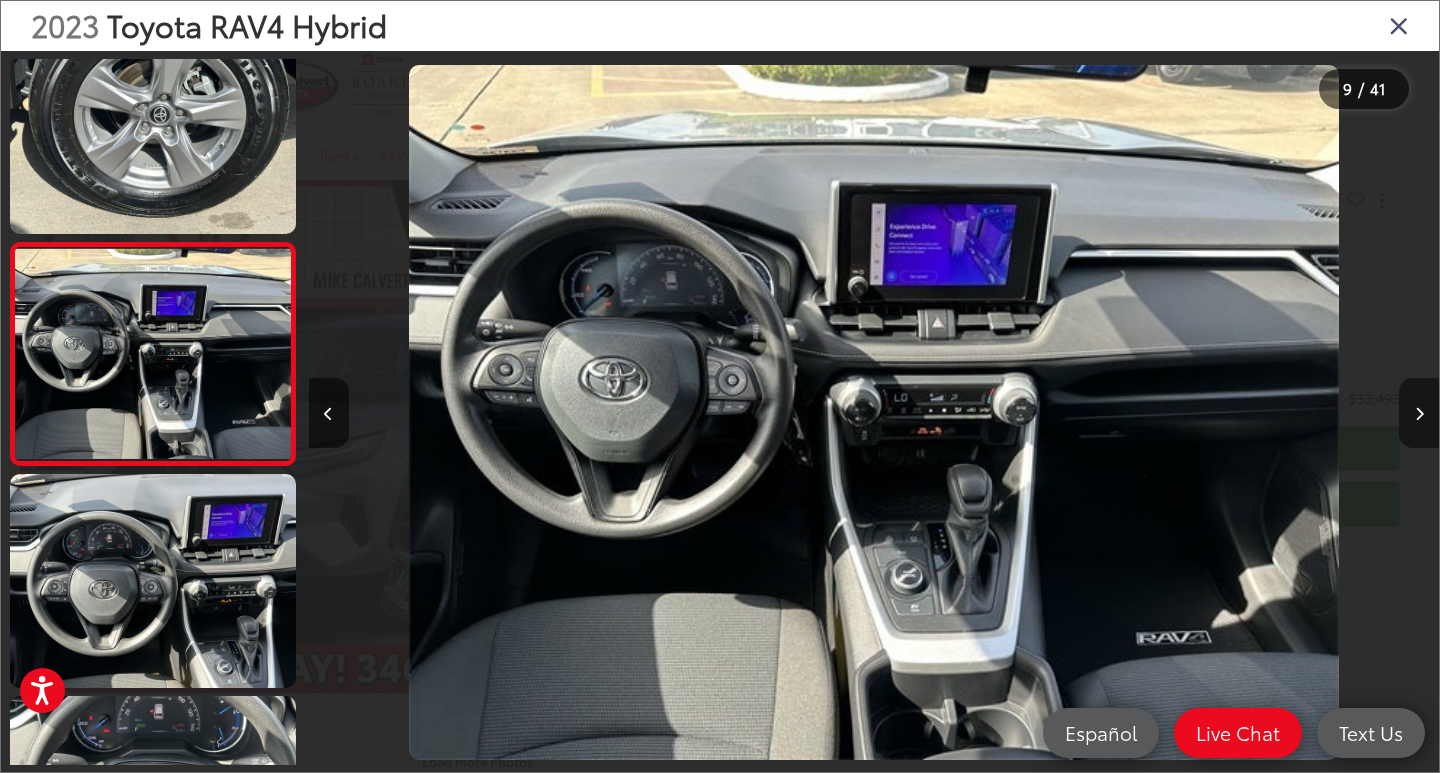 click at bounding box center [1419, 413] 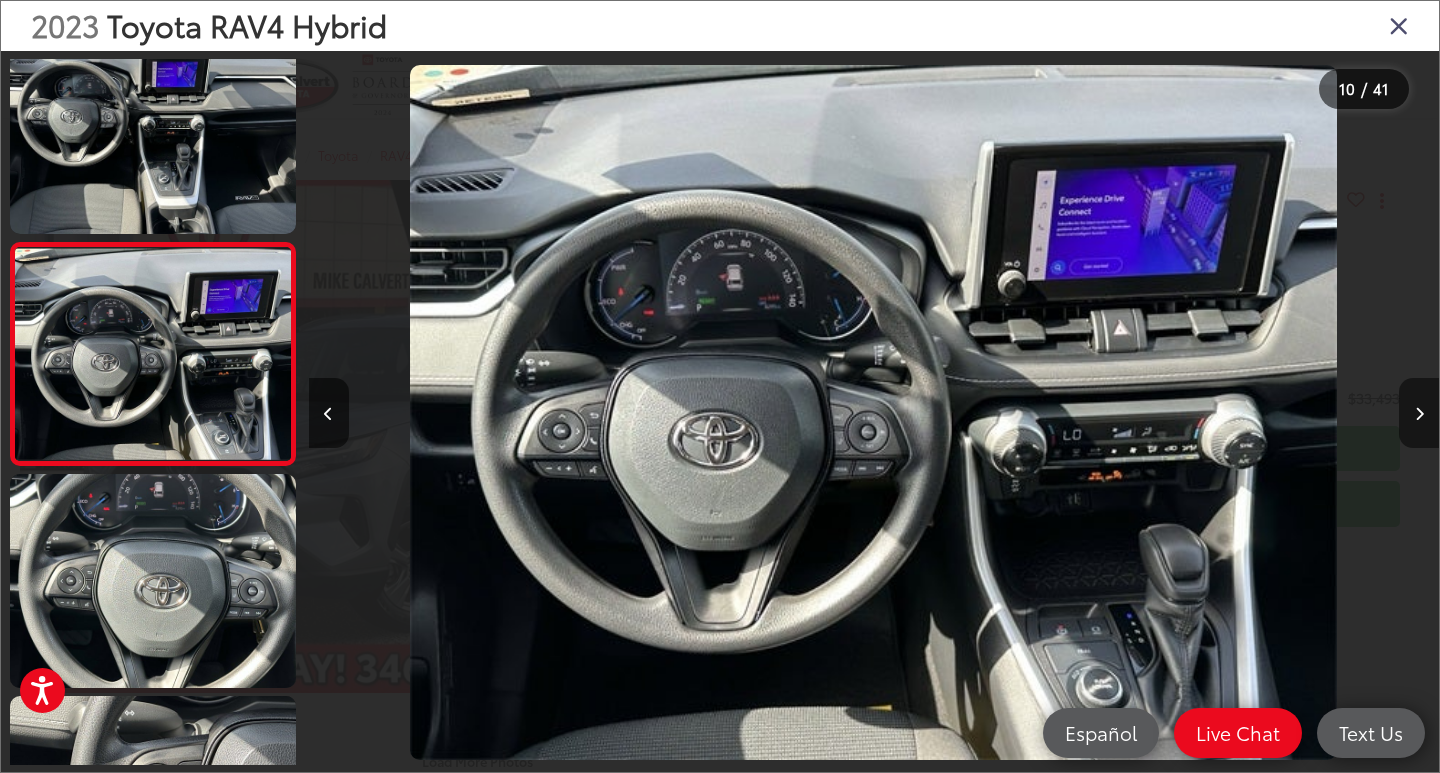 click at bounding box center [1419, 413] 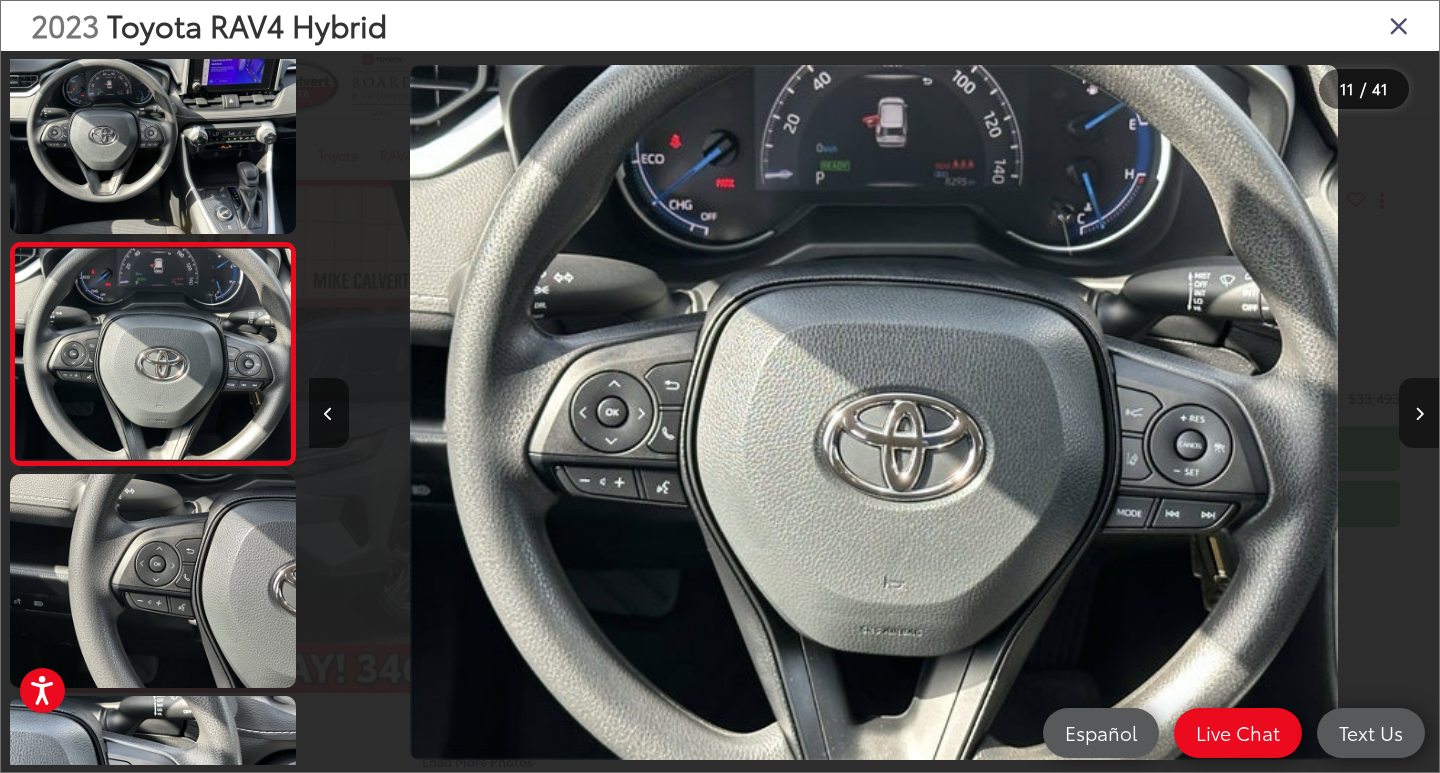 click at bounding box center (1419, 413) 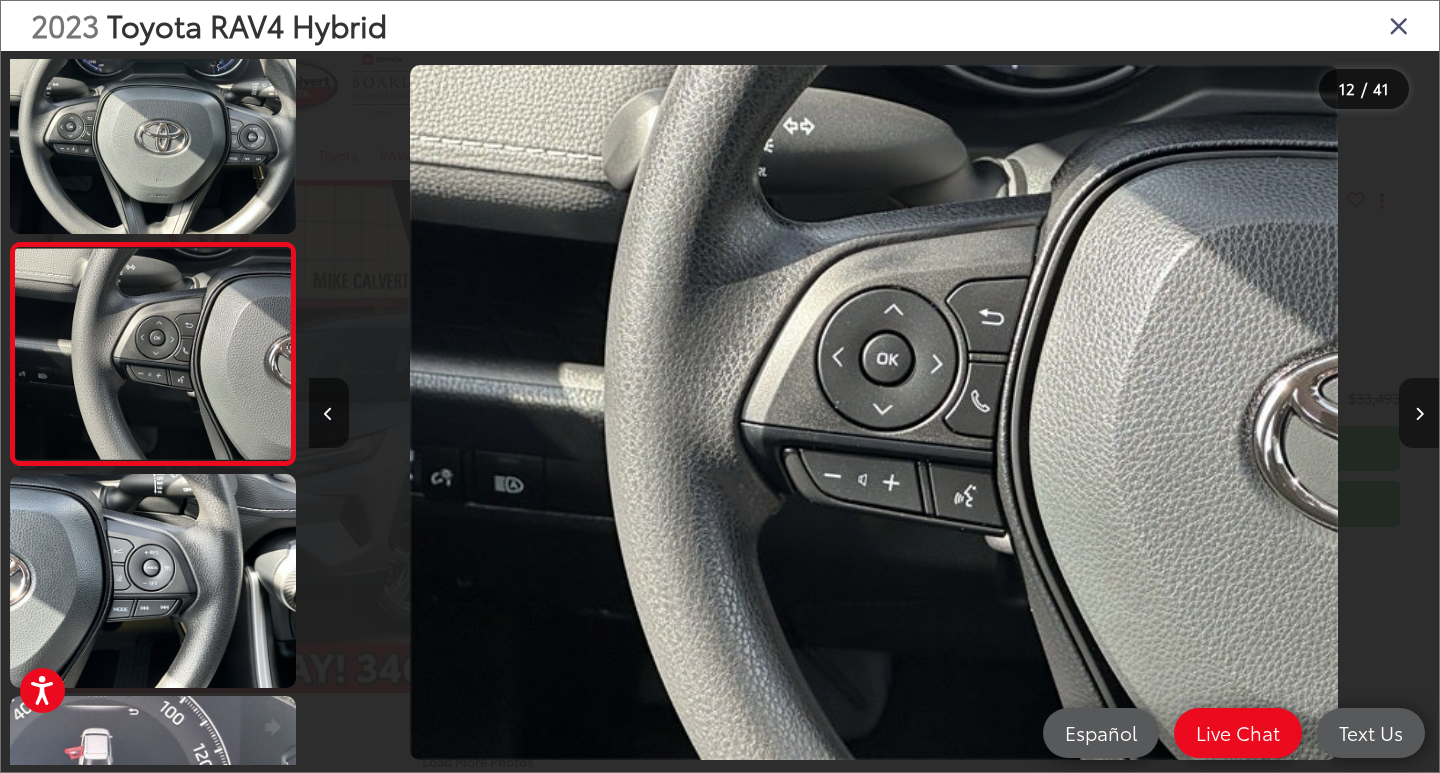 click at bounding box center (1419, 413) 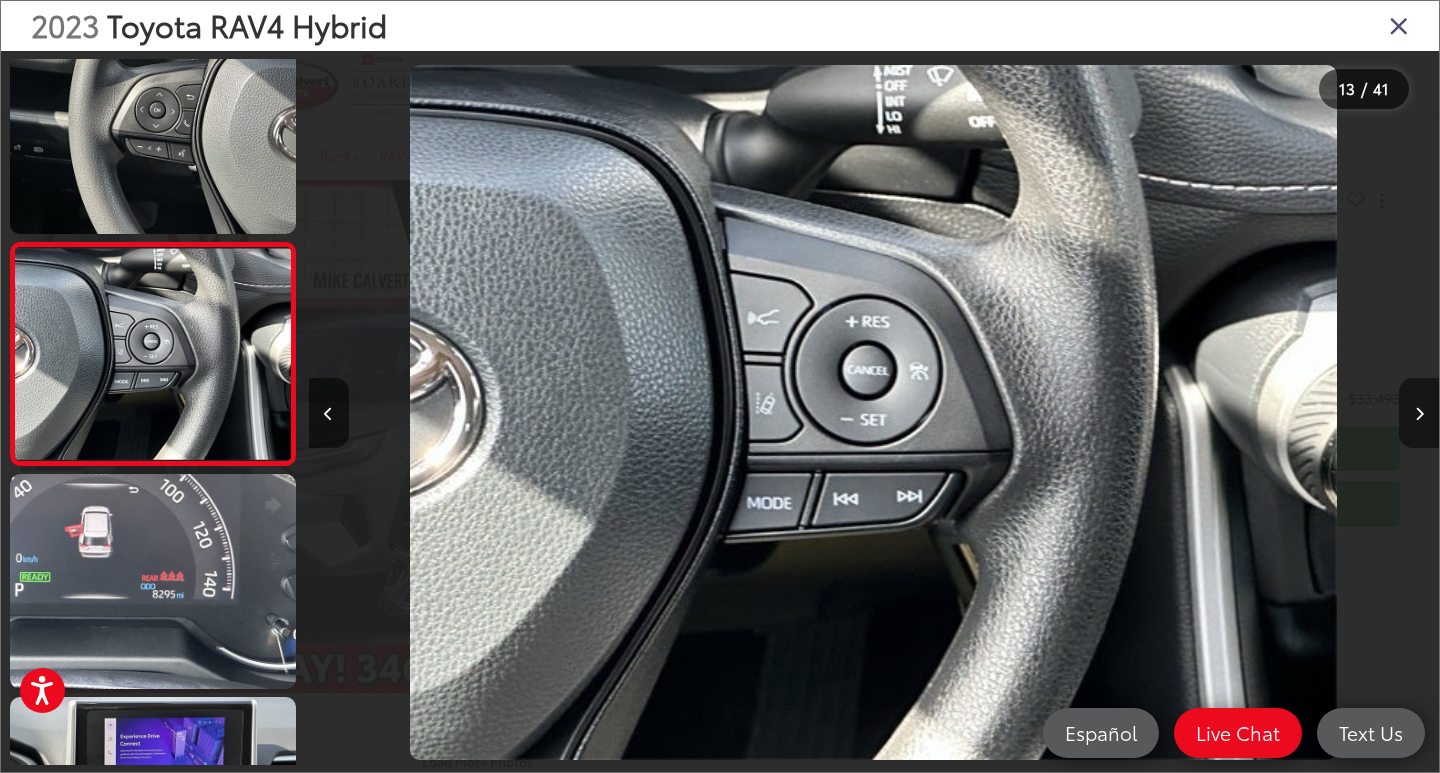 click at bounding box center (1419, 413) 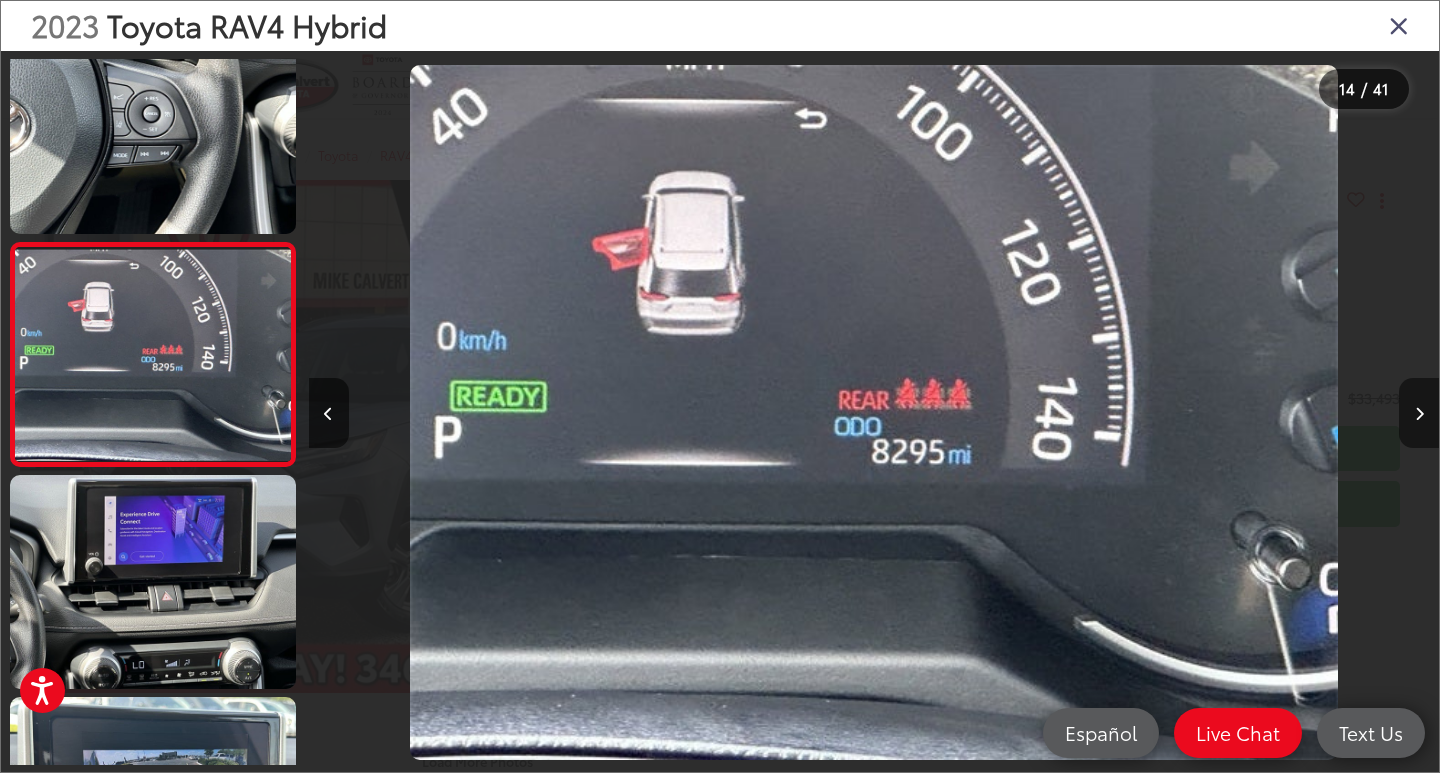 click at bounding box center [1419, 413] 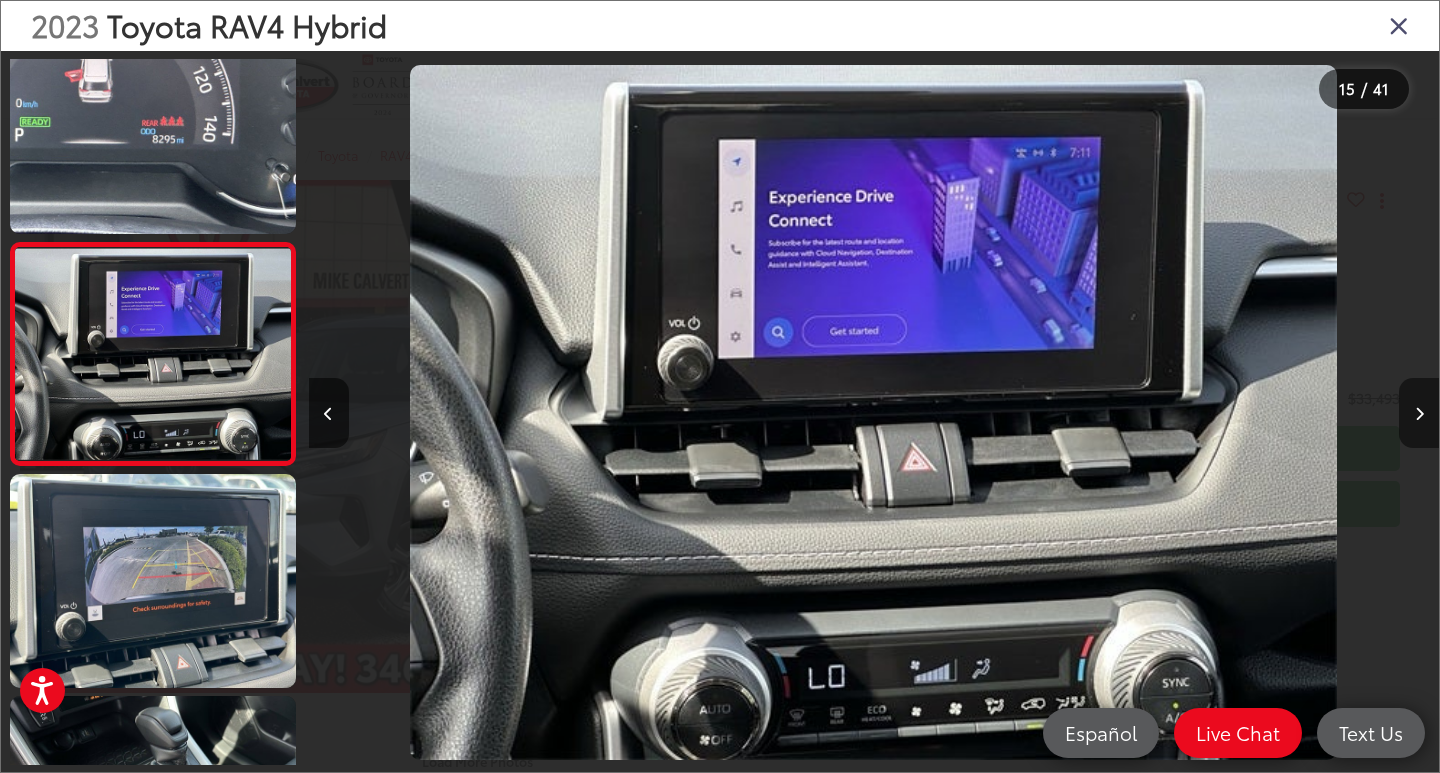 click at bounding box center (1419, 413) 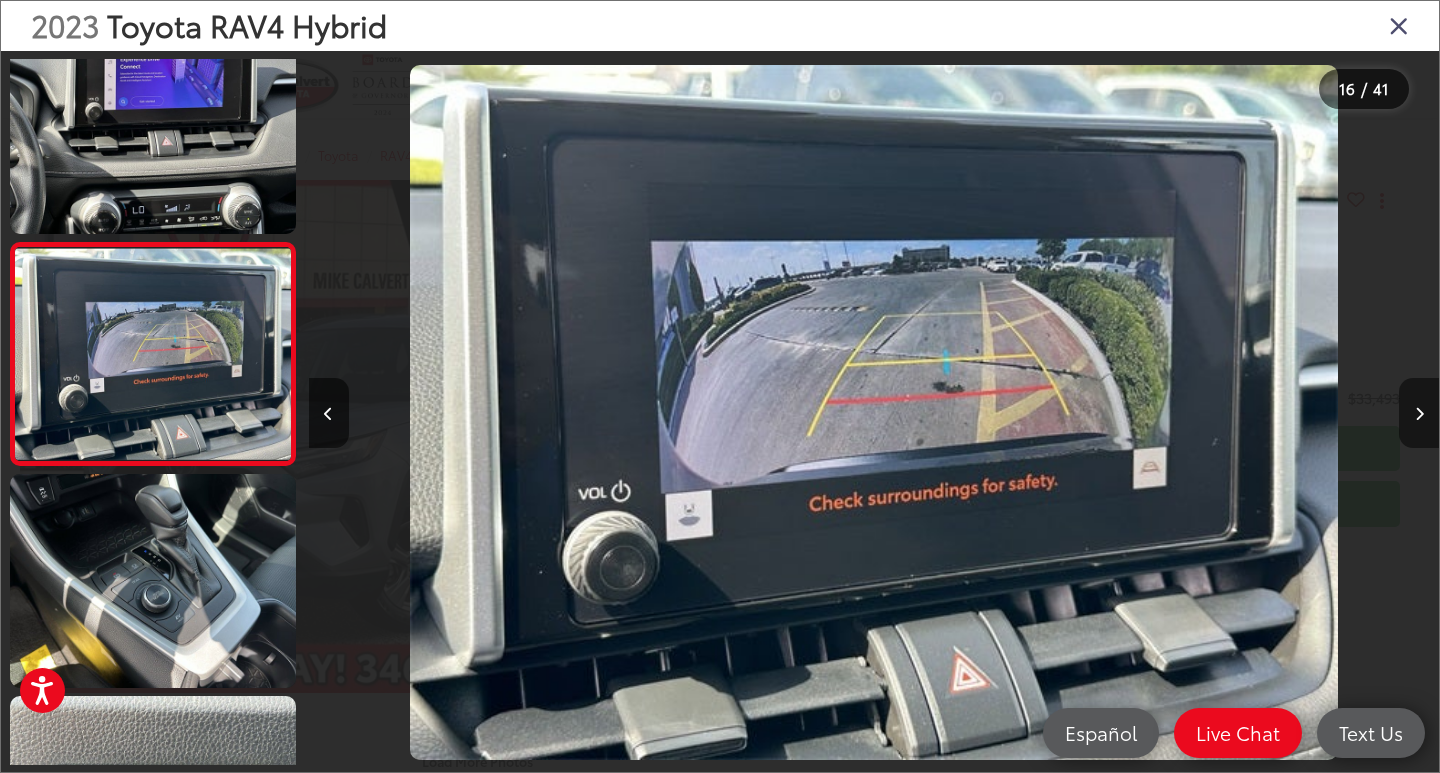 click at bounding box center (1419, 413) 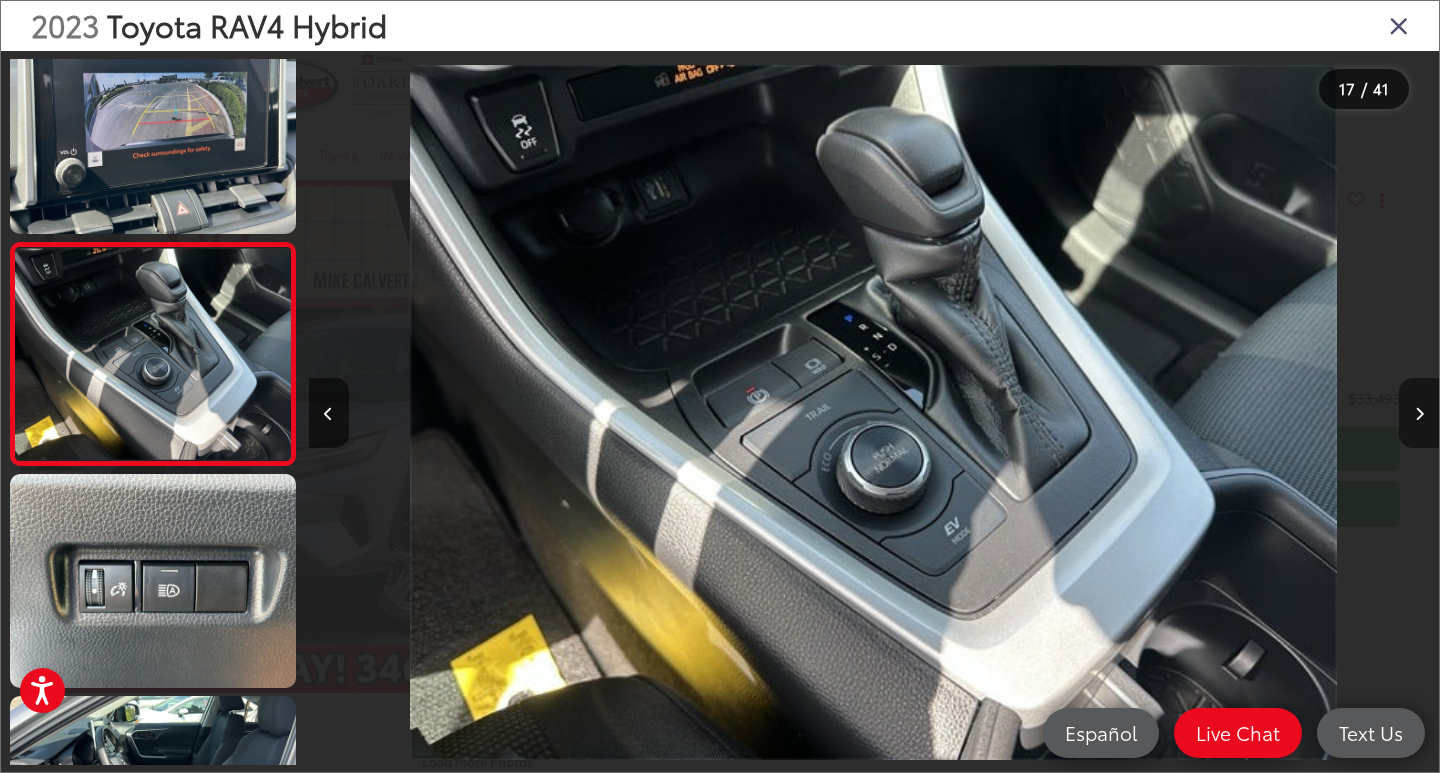 click at bounding box center [1419, 413] 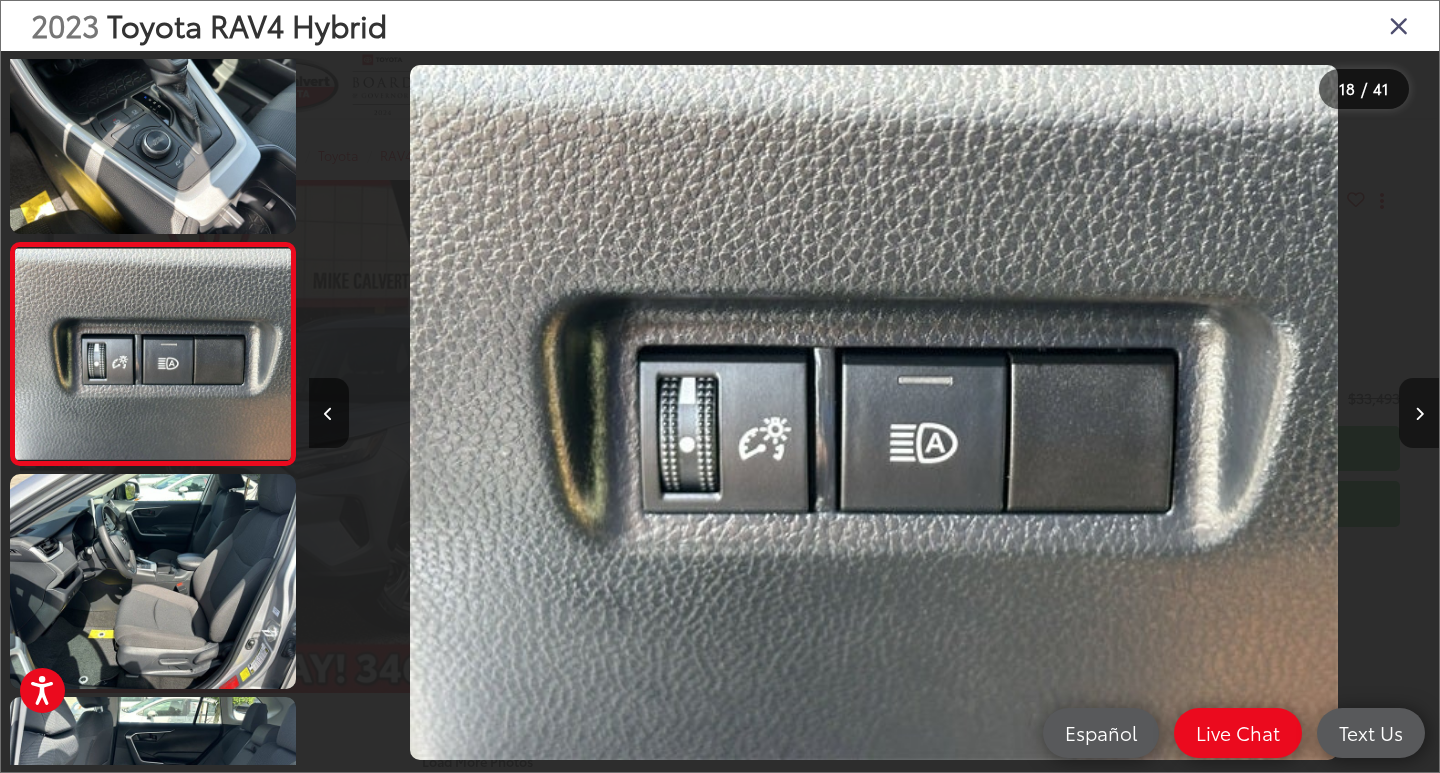 click at bounding box center (1419, 413) 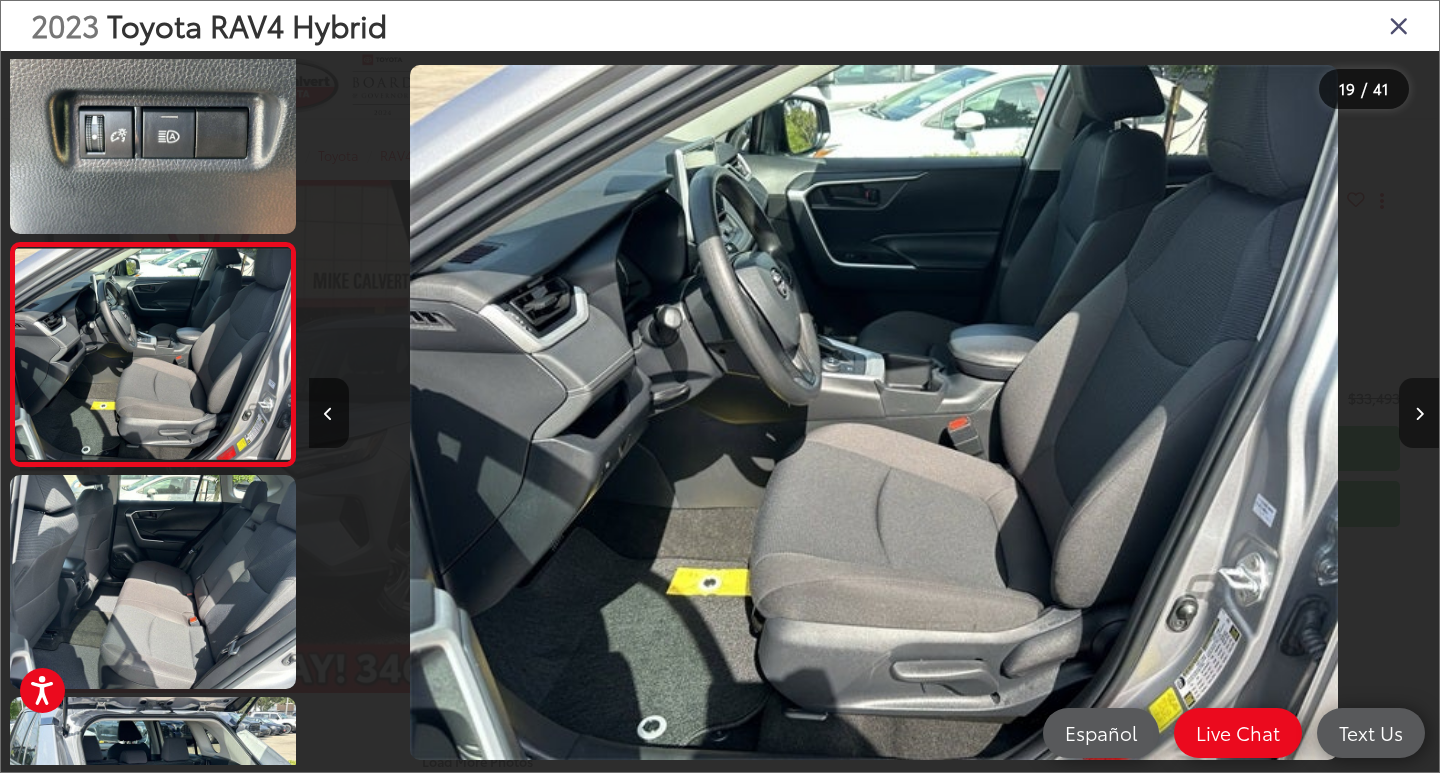click at bounding box center (1419, 413) 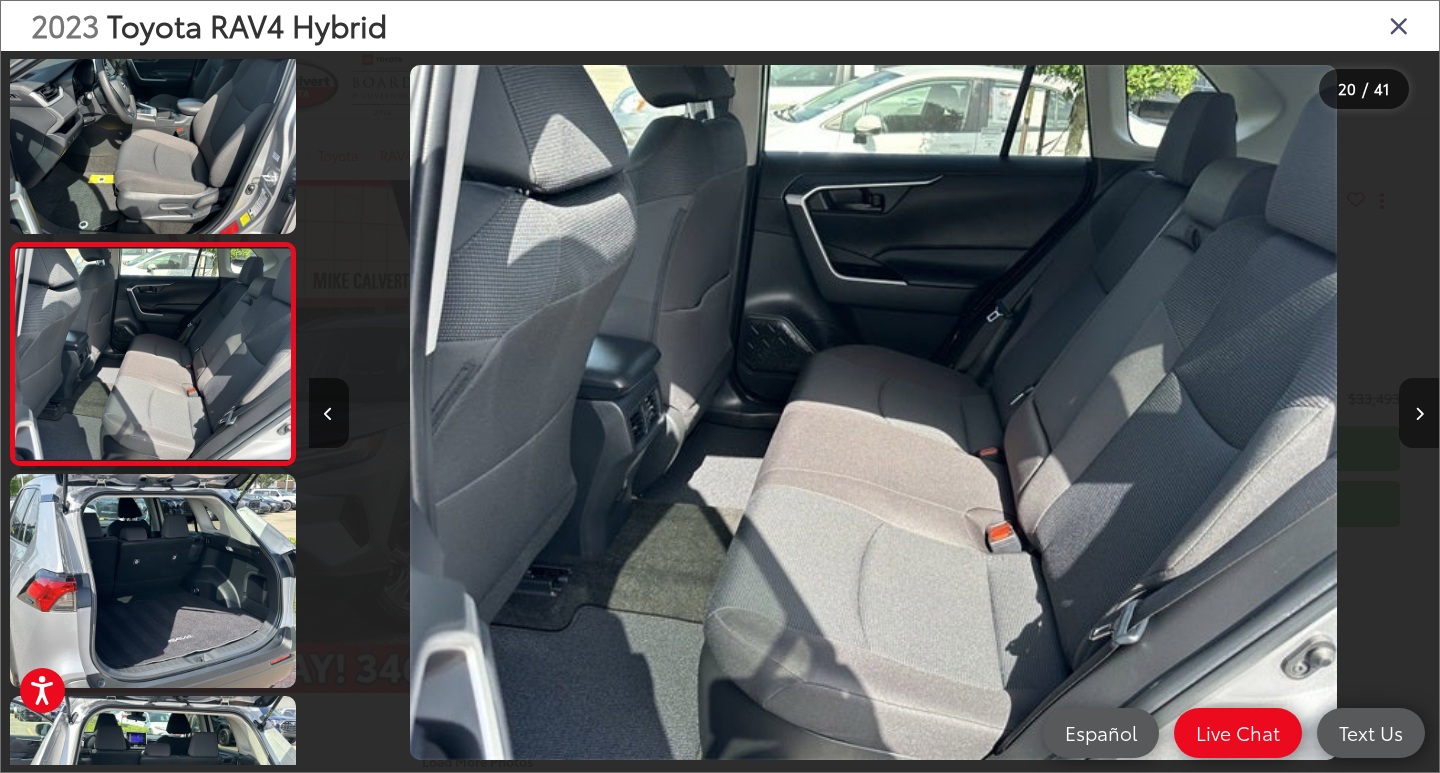 click at bounding box center (1419, 413) 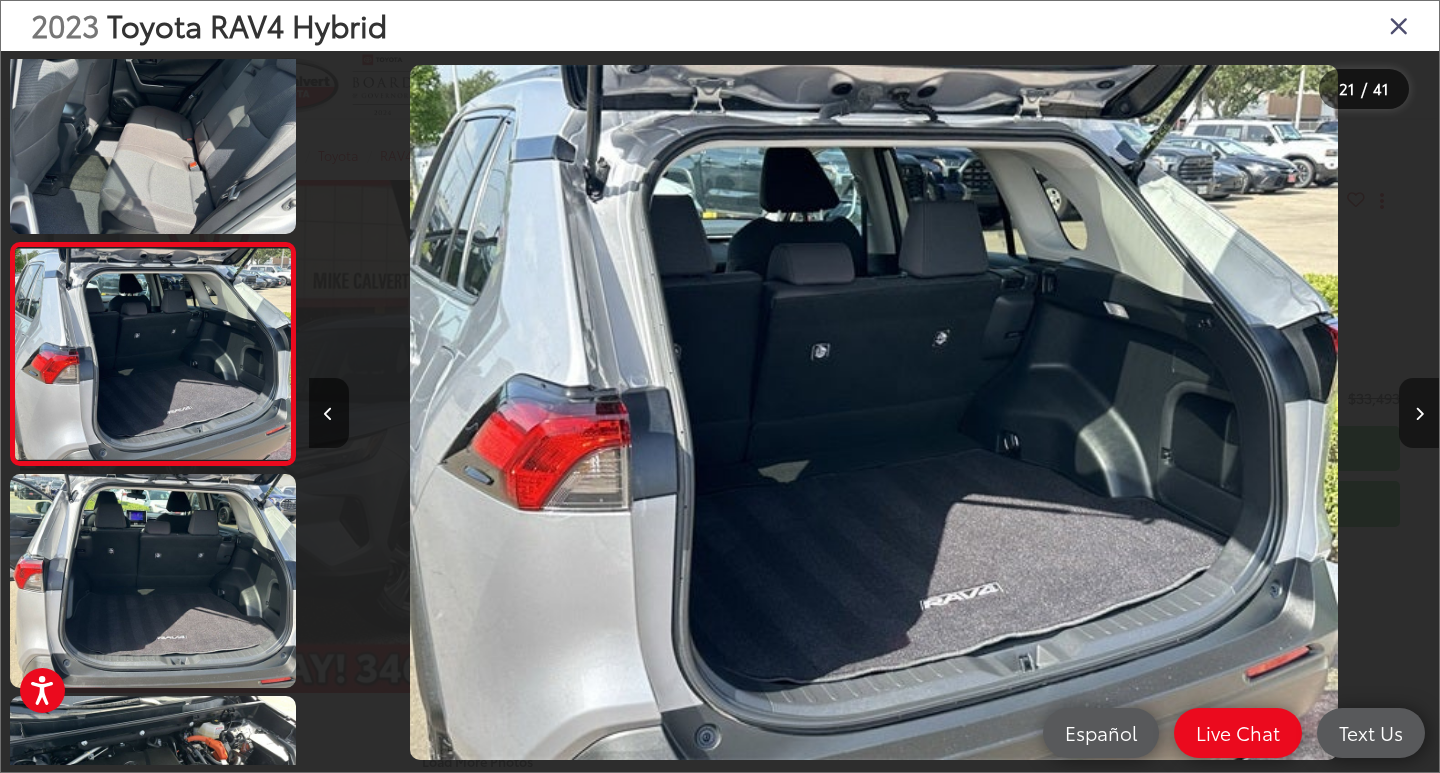 click at bounding box center [1419, 413] 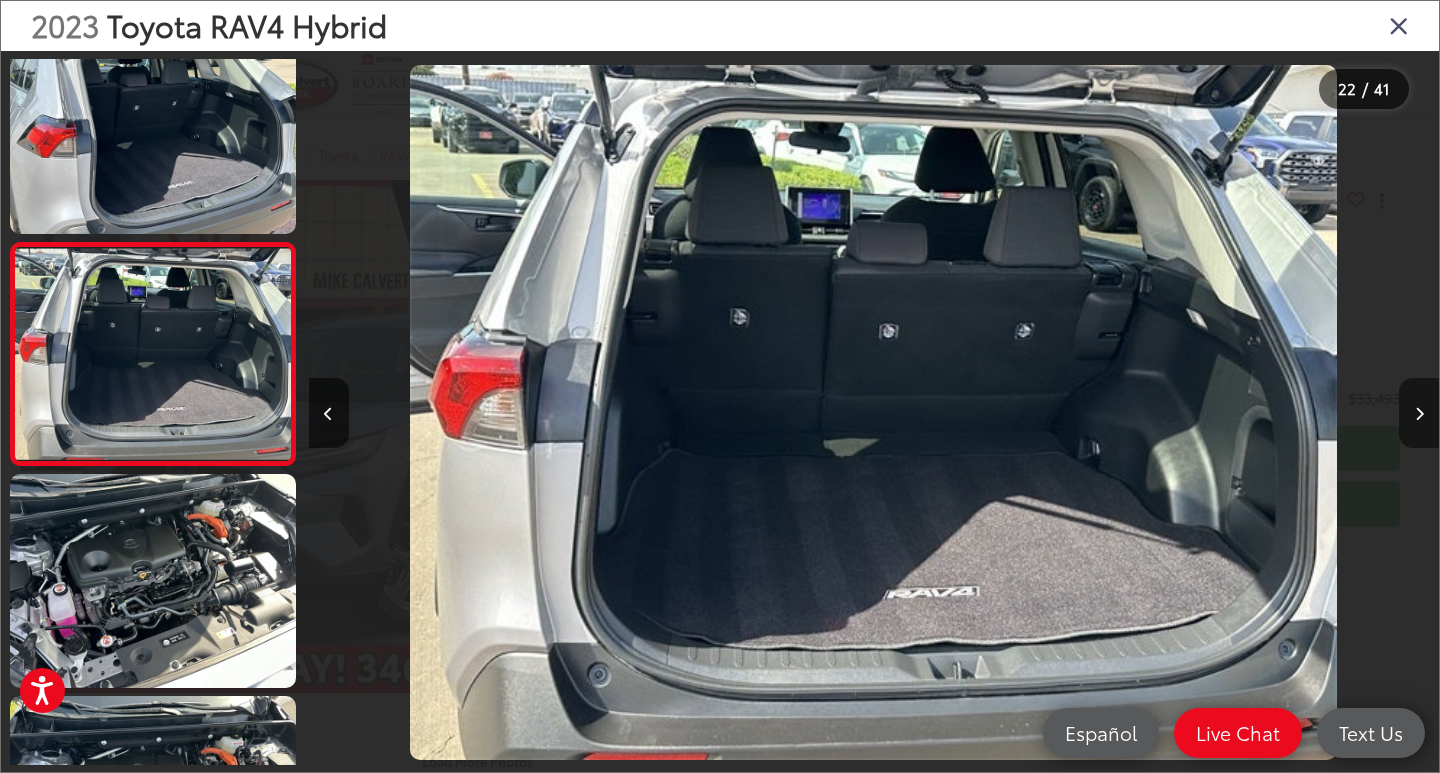 click at bounding box center [1419, 413] 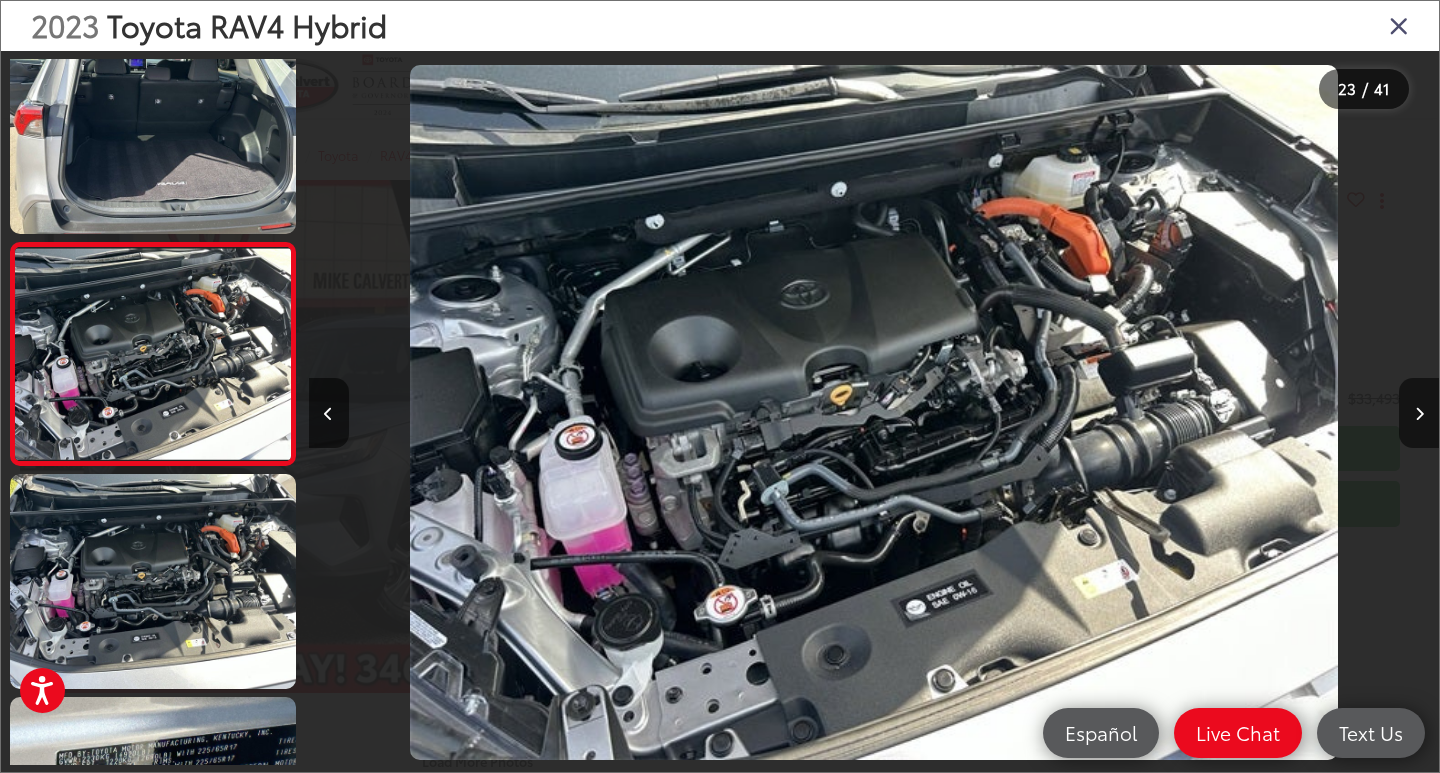 click at bounding box center (874, 413) 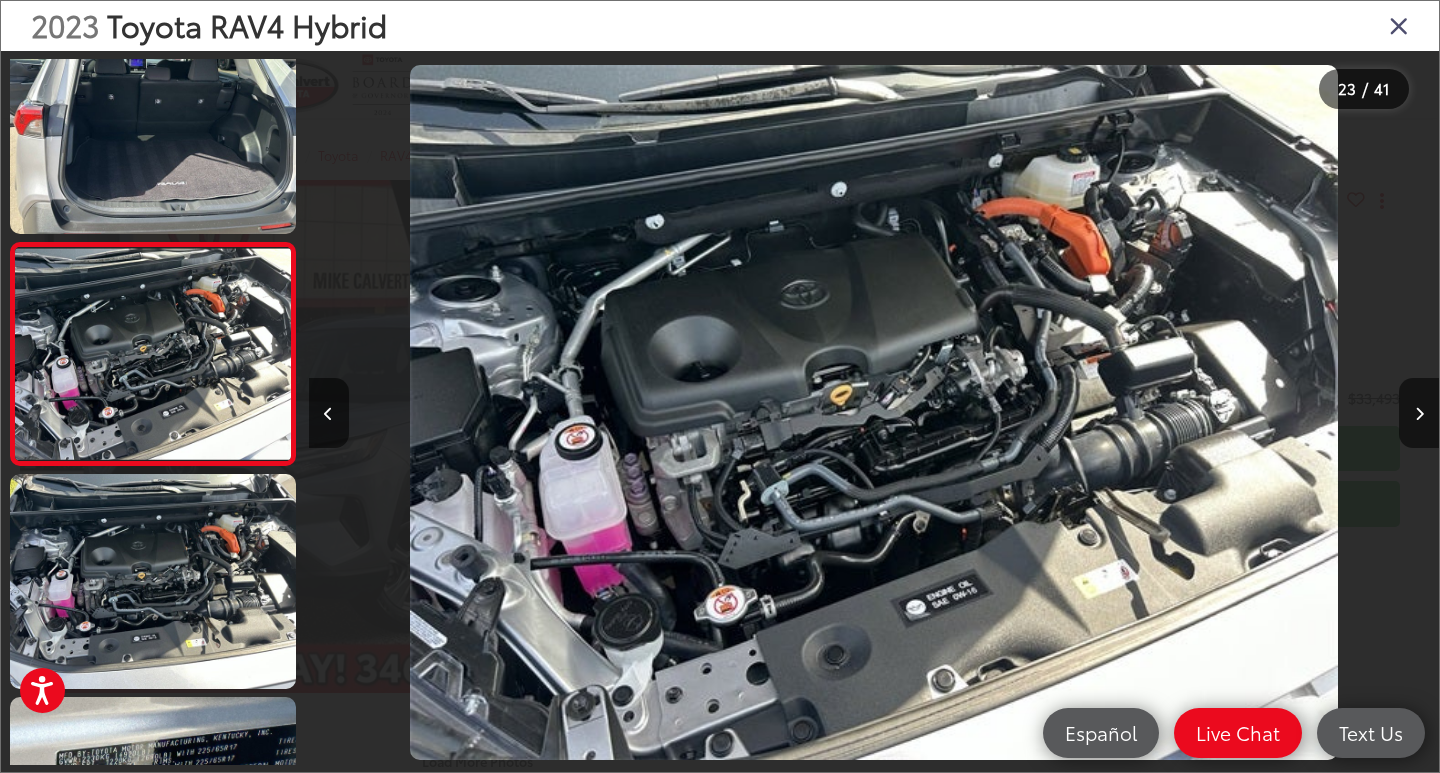 click at bounding box center [874, 413] 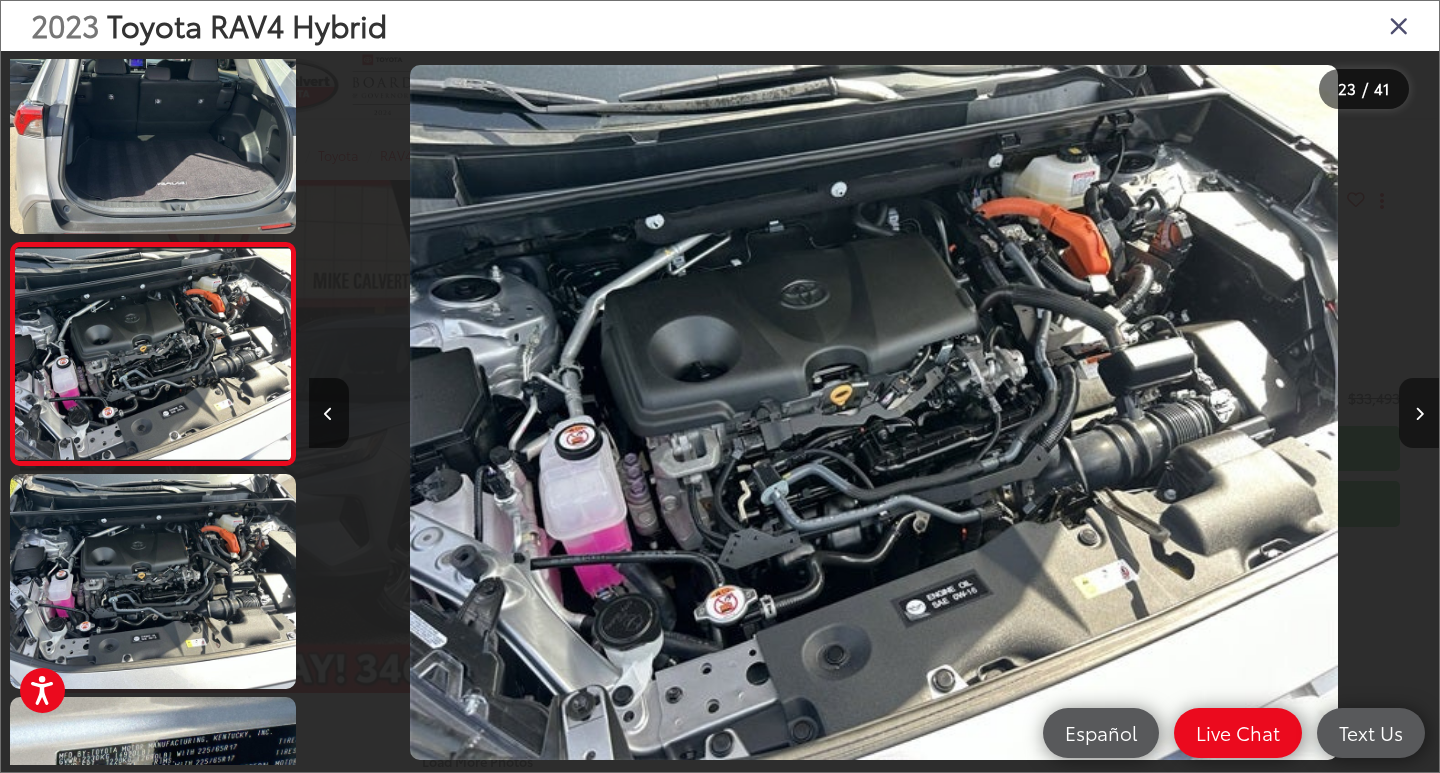 click at bounding box center (1419, 413) 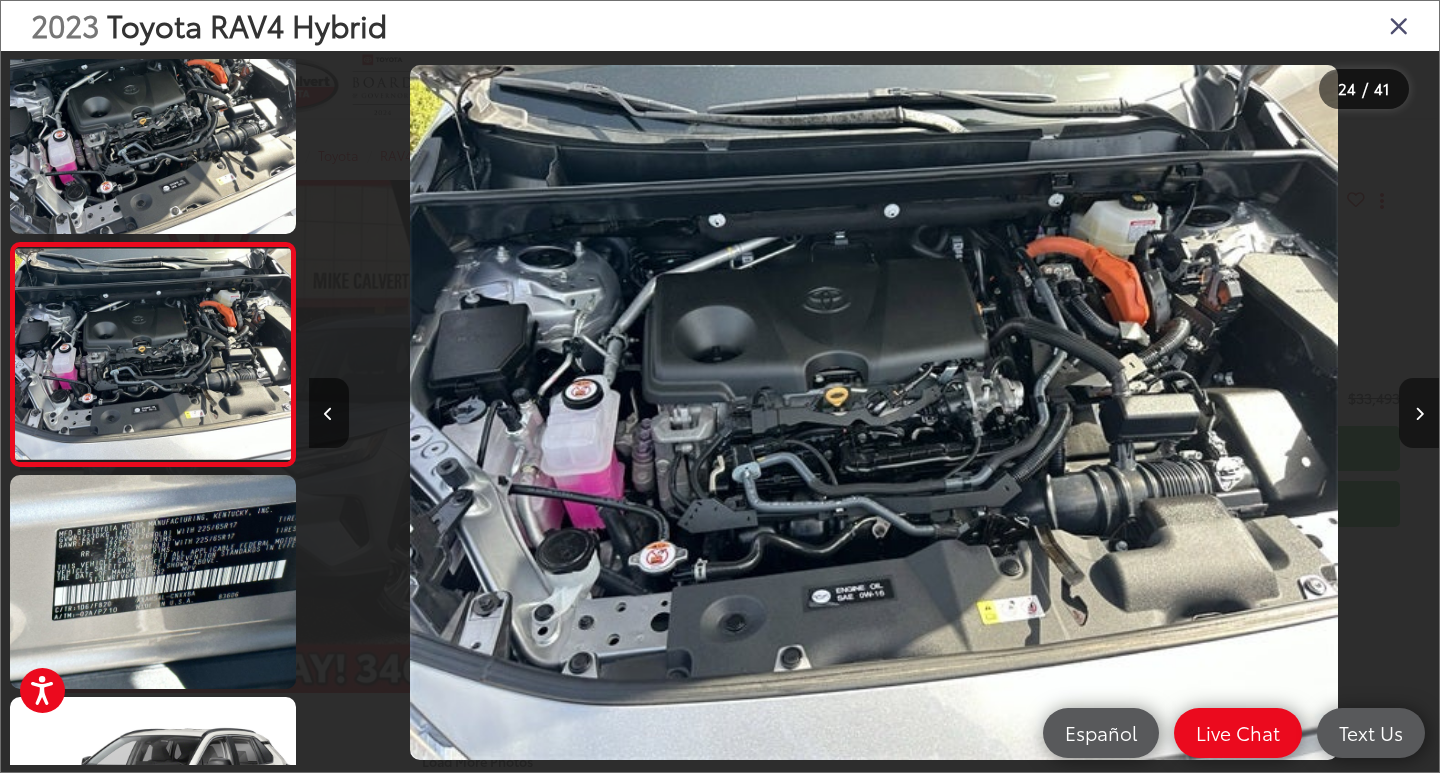click at bounding box center (1419, 413) 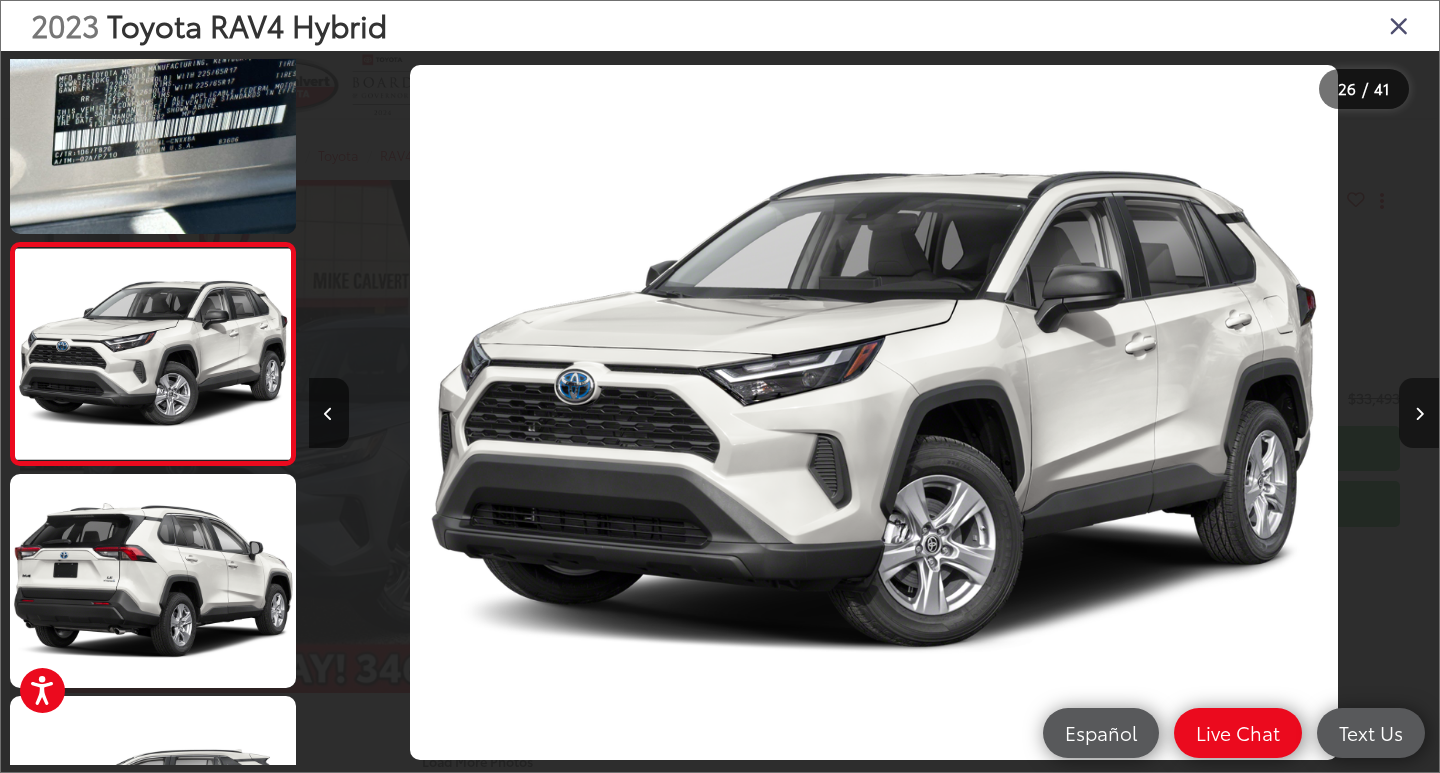 click at bounding box center [1419, 413] 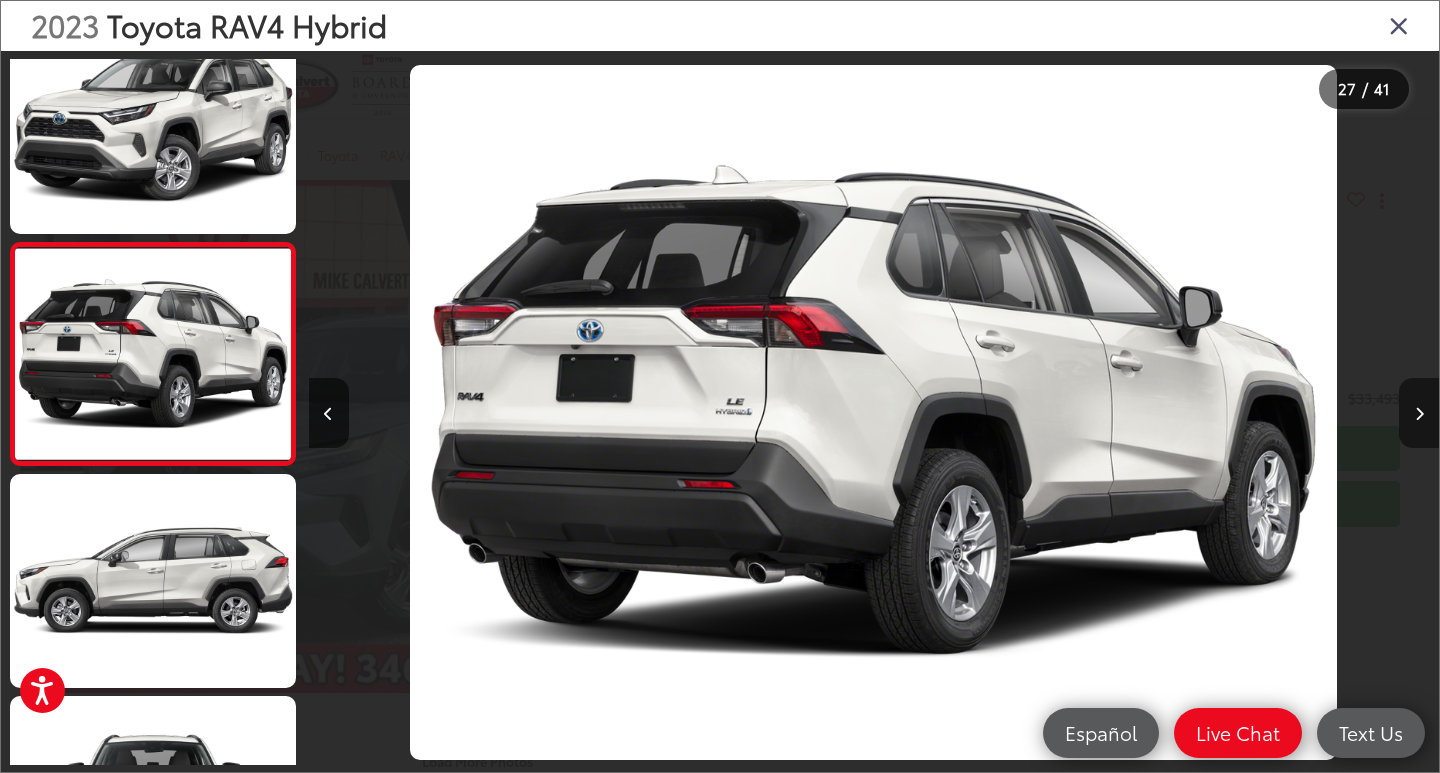 click at bounding box center [1419, 413] 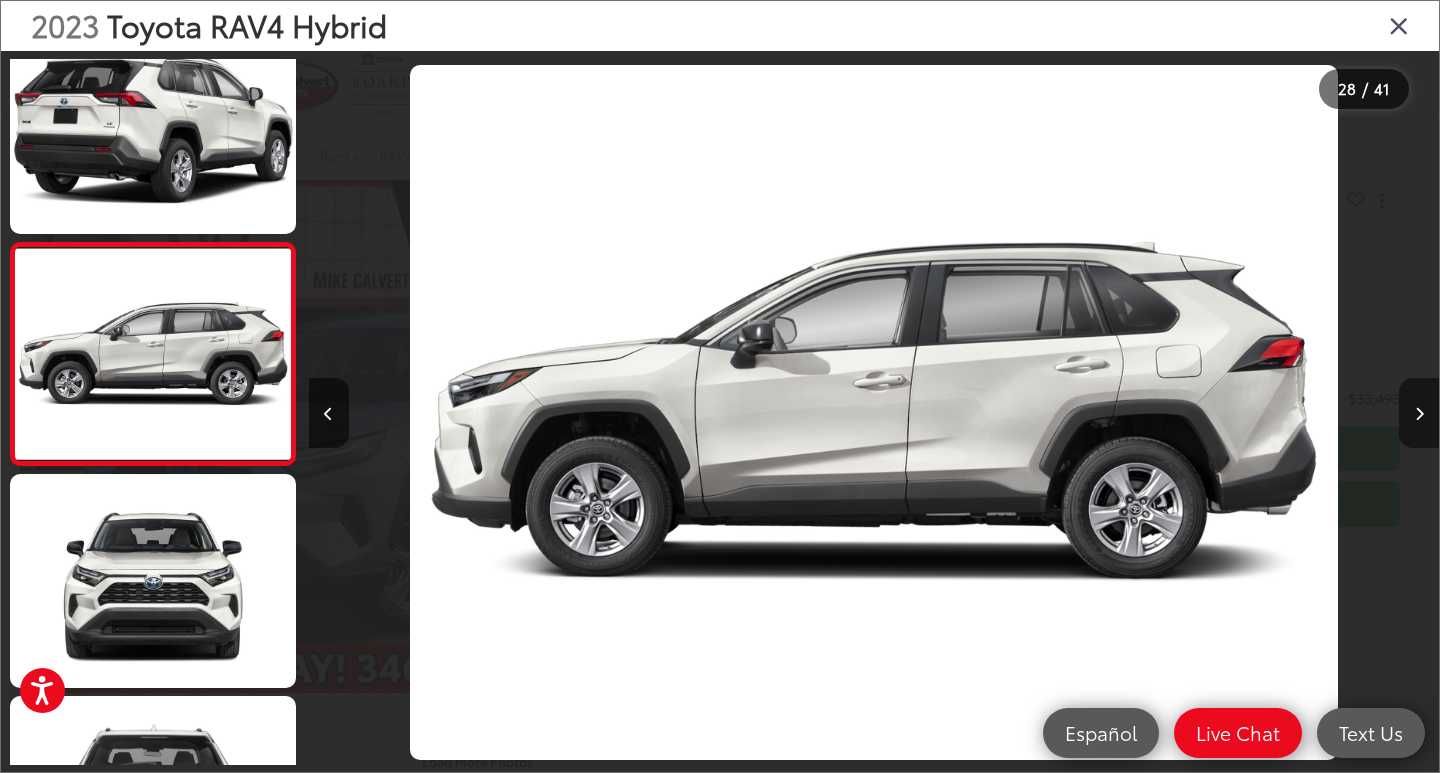 click at bounding box center (1419, 413) 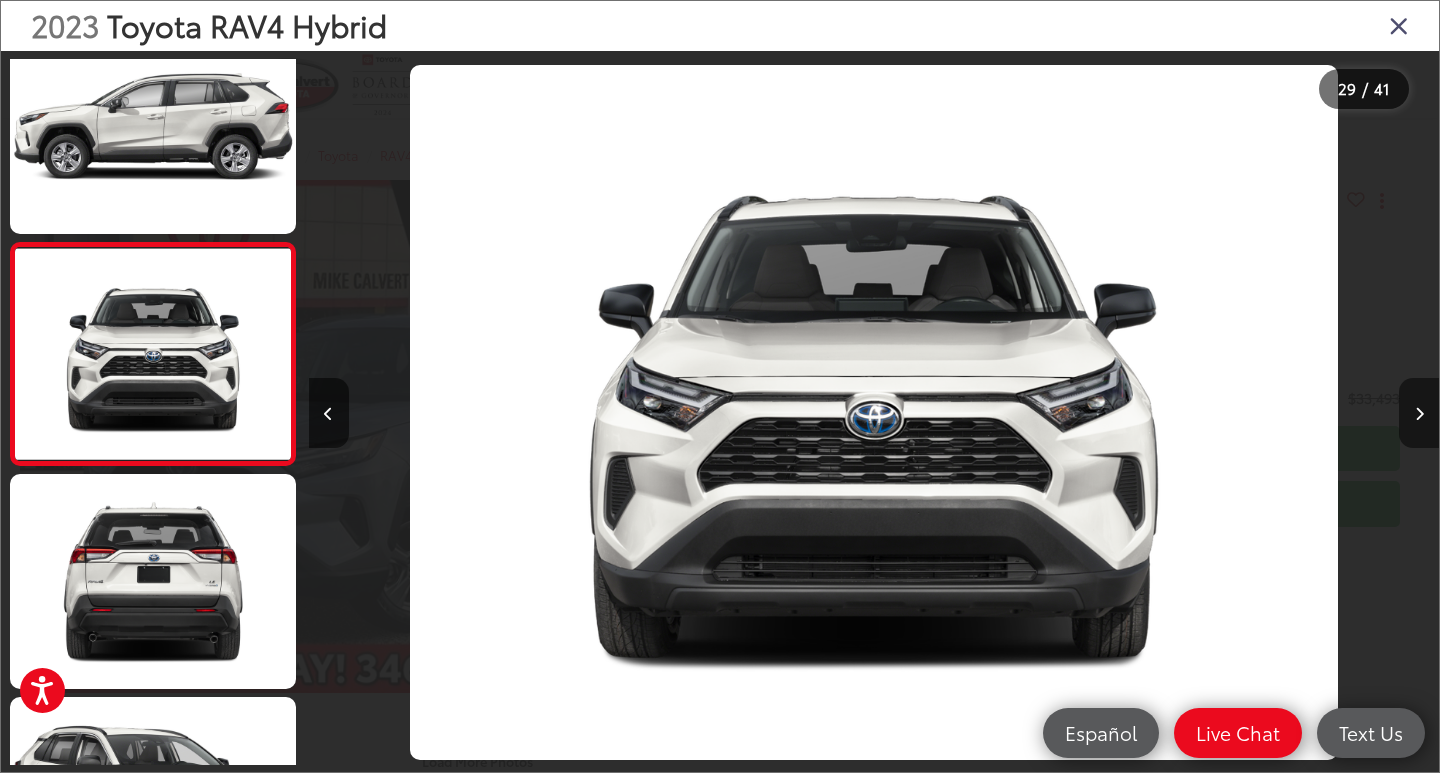 click at bounding box center [1419, 413] 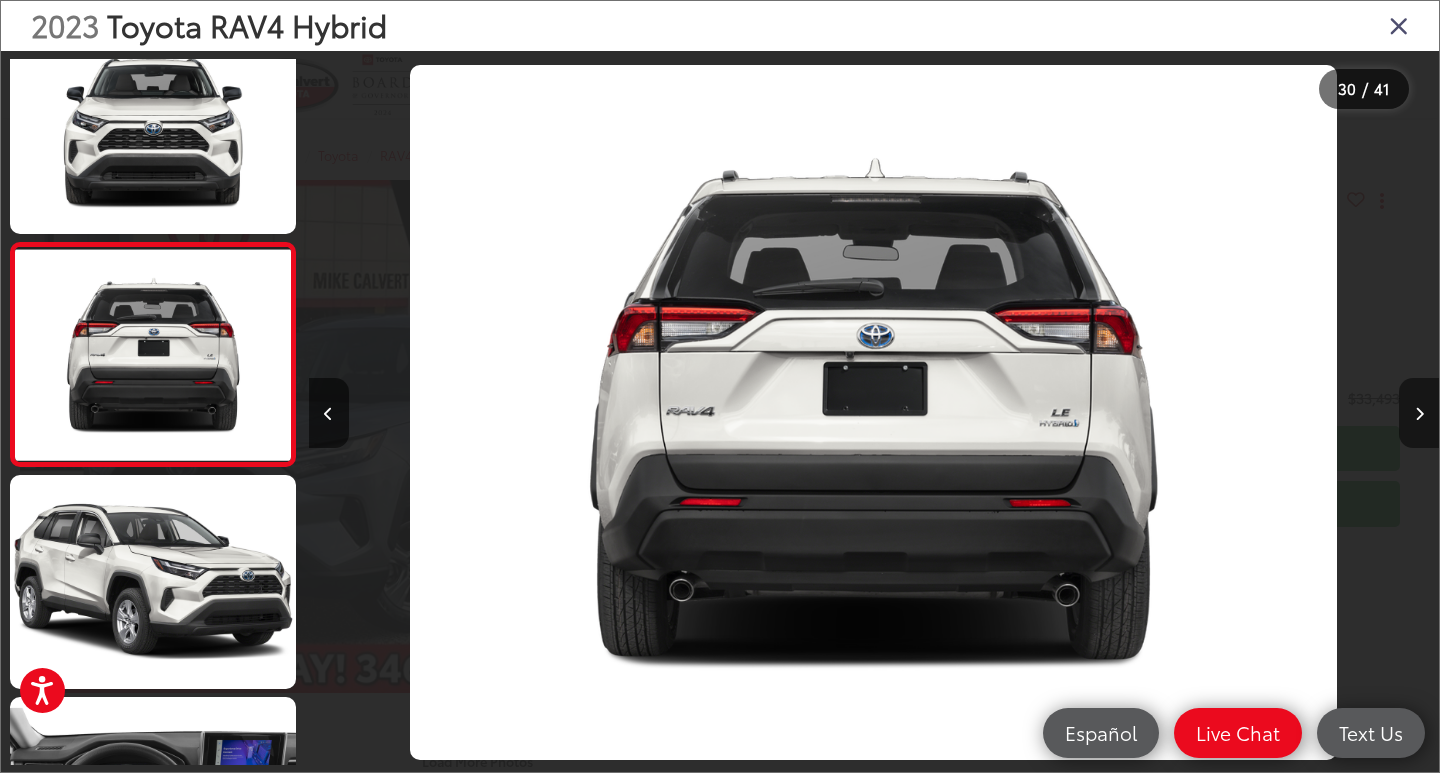 click at bounding box center (1419, 413) 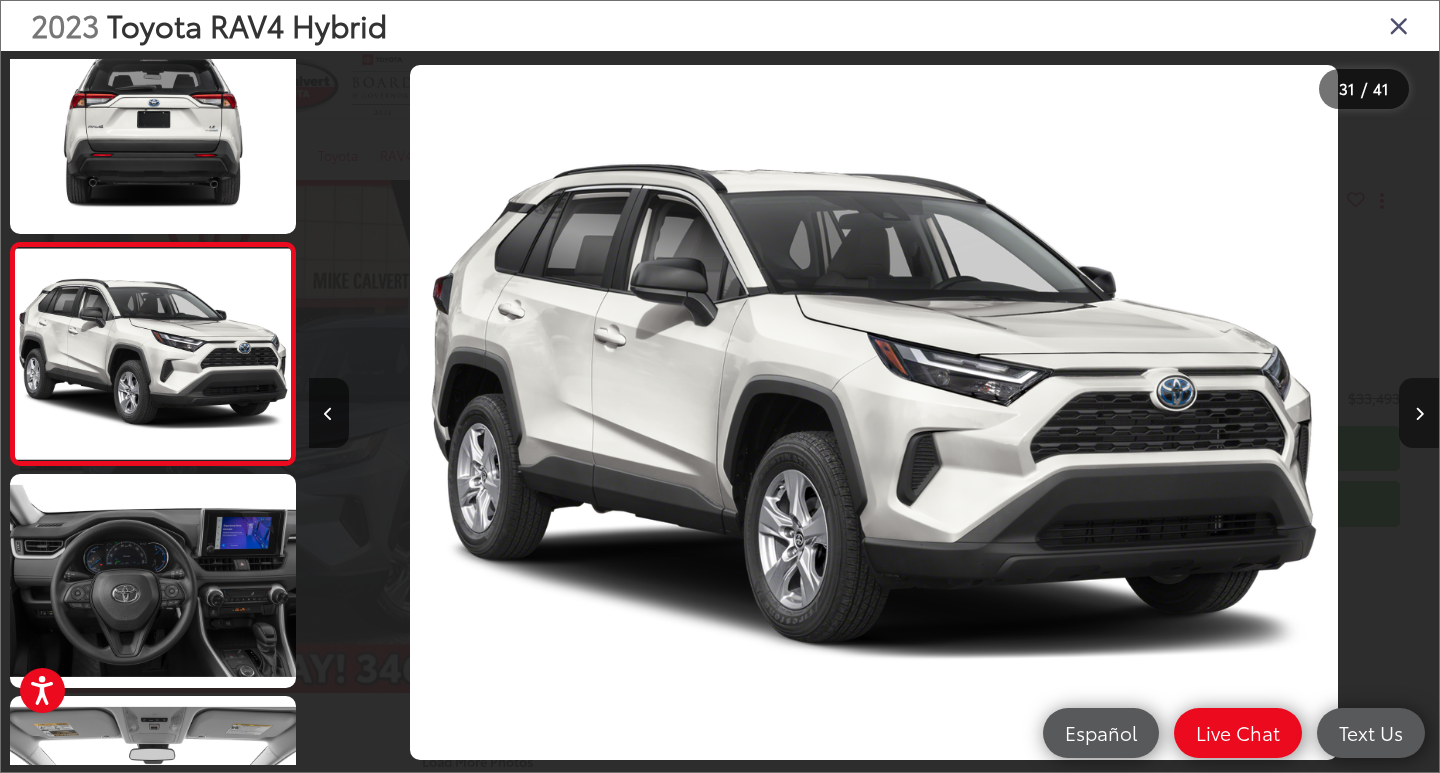 click at bounding box center [1419, 413] 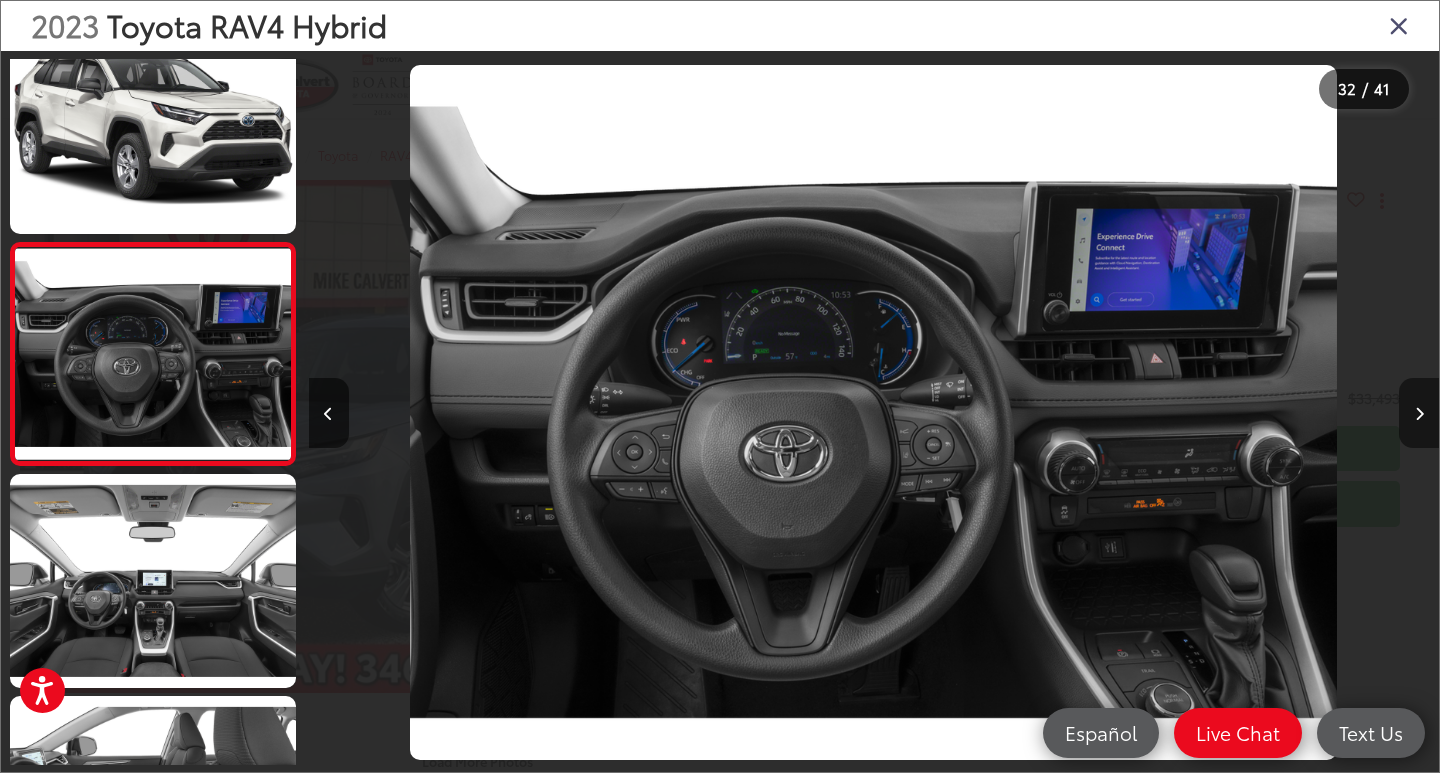 click at bounding box center (1419, 413) 